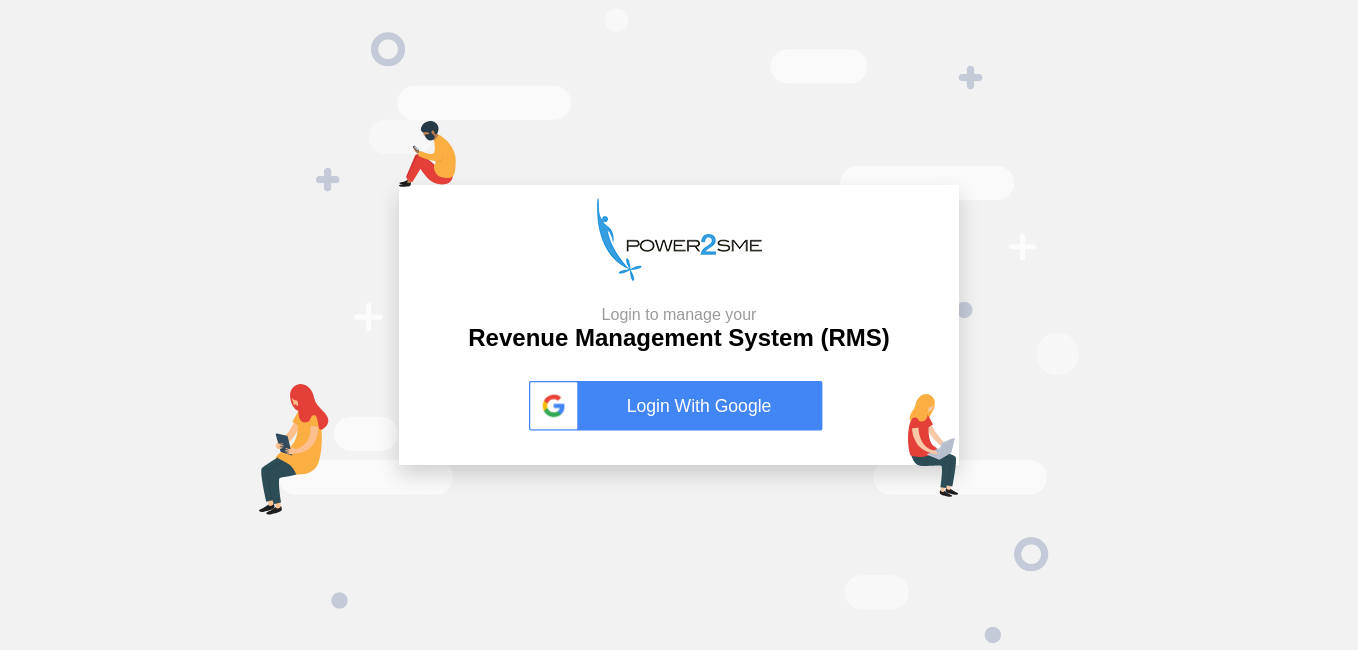 scroll, scrollTop: 0, scrollLeft: 0, axis: both 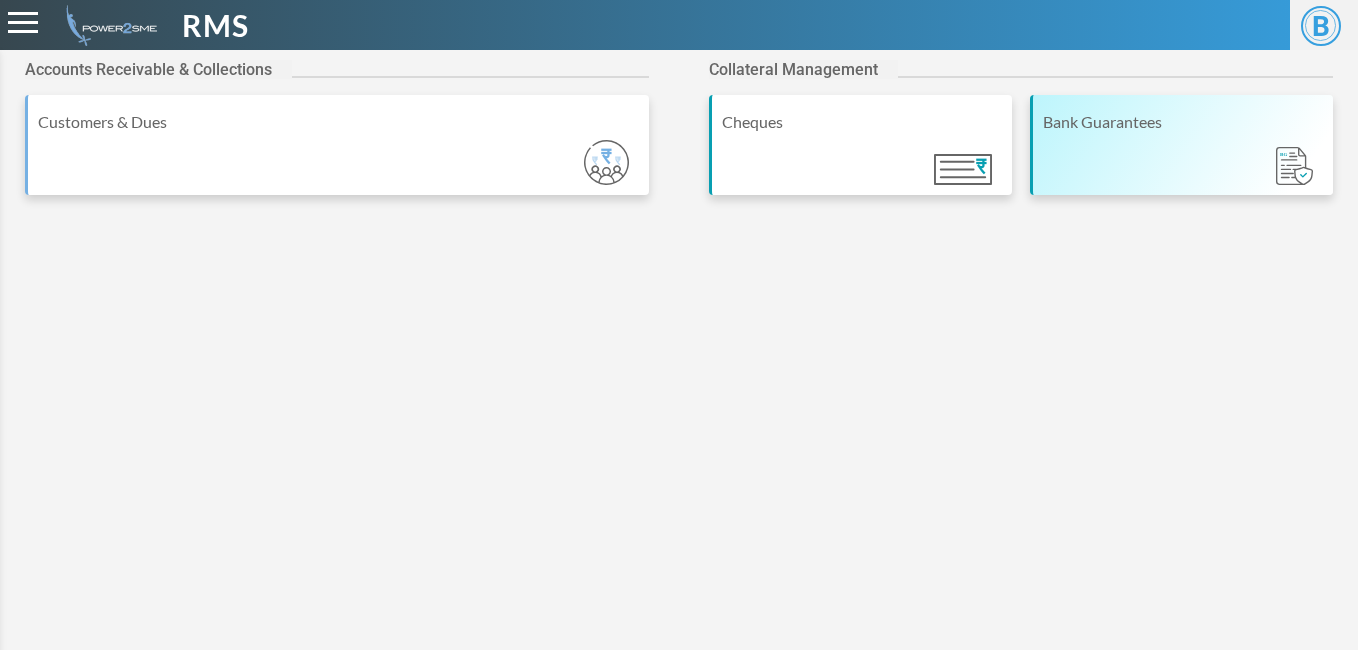 click on "Bank Guarantees" at bounding box center [1183, 122] 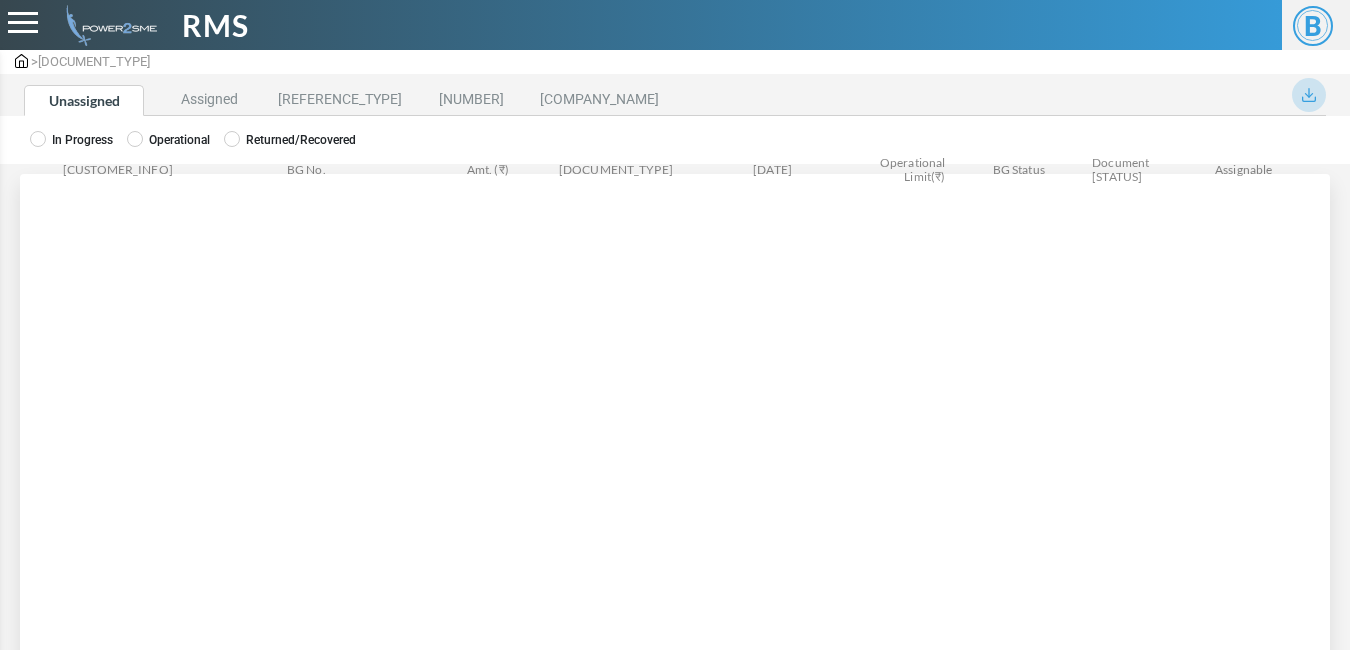 scroll, scrollTop: 0, scrollLeft: 0, axis: both 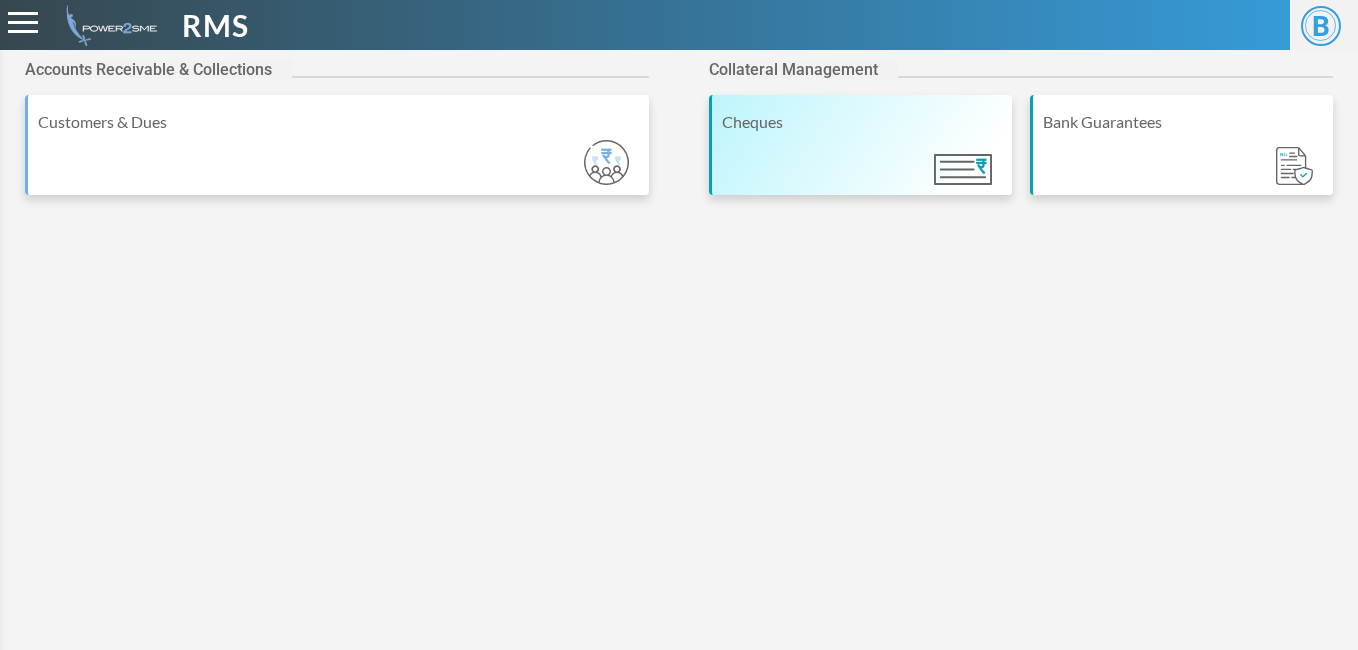 click on "Cheques" at bounding box center [862, 122] 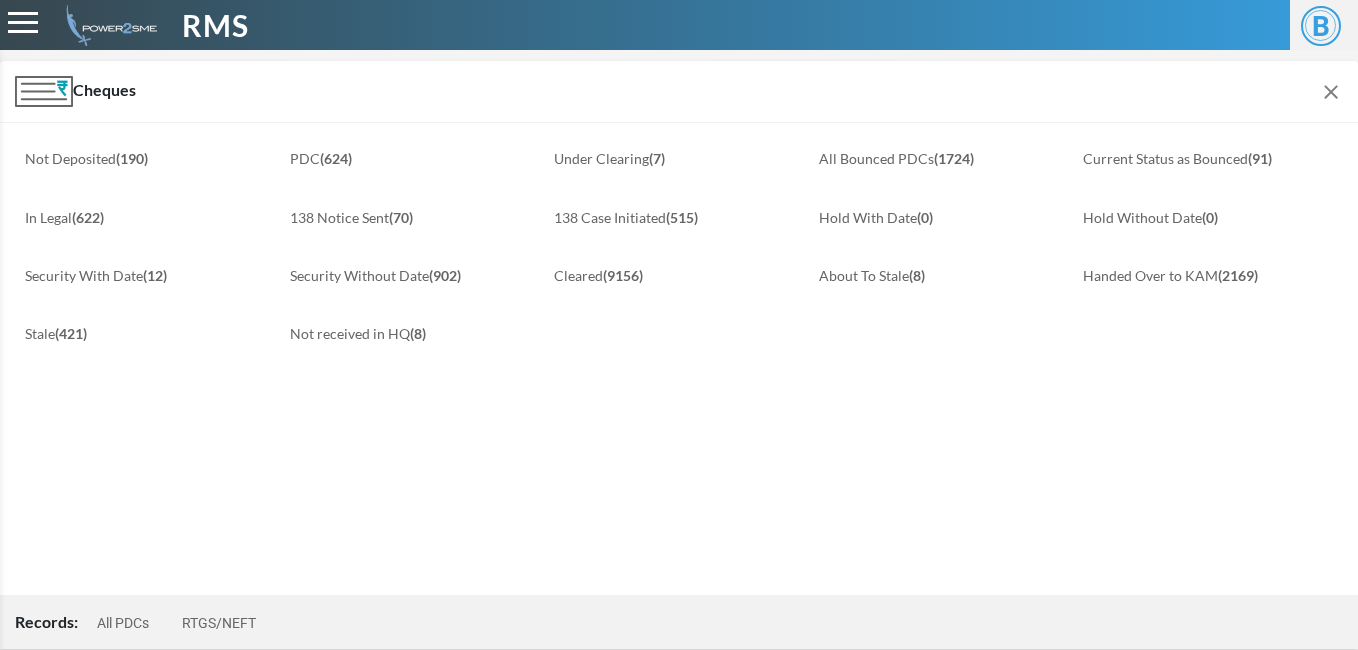 click on "Records:
All PDCs
RTGS/NEFT" at bounding box center (150, 622) 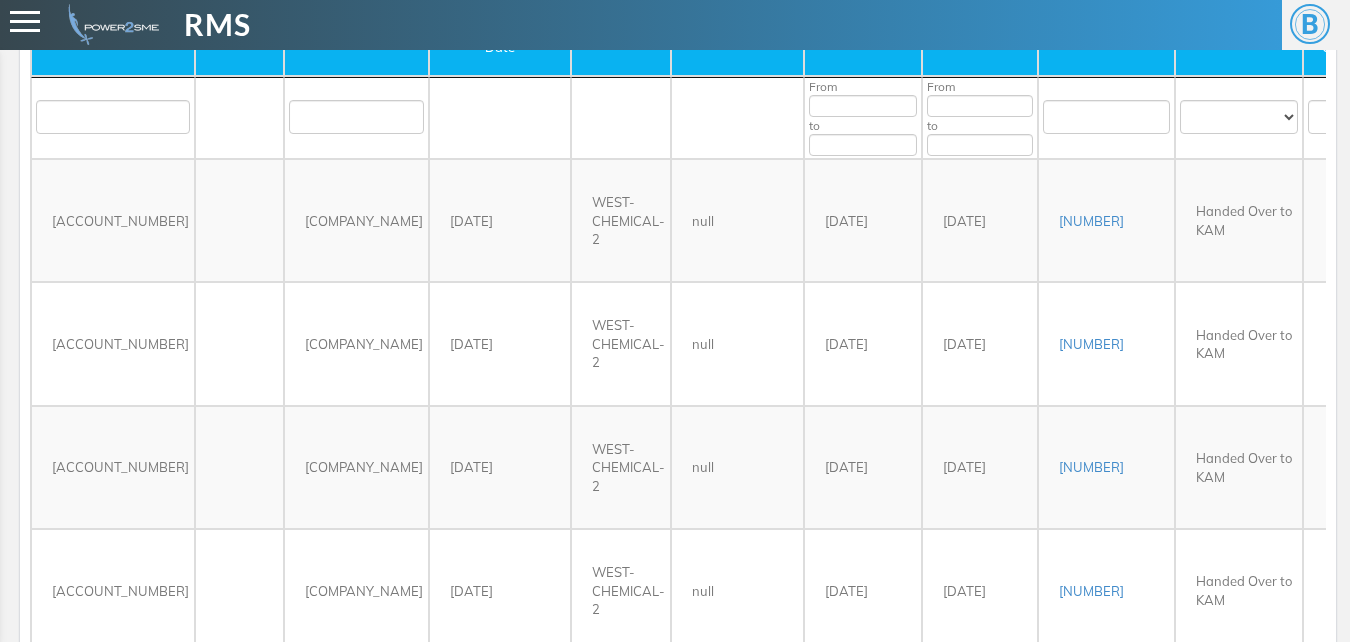 scroll, scrollTop: 0, scrollLeft: 0, axis: both 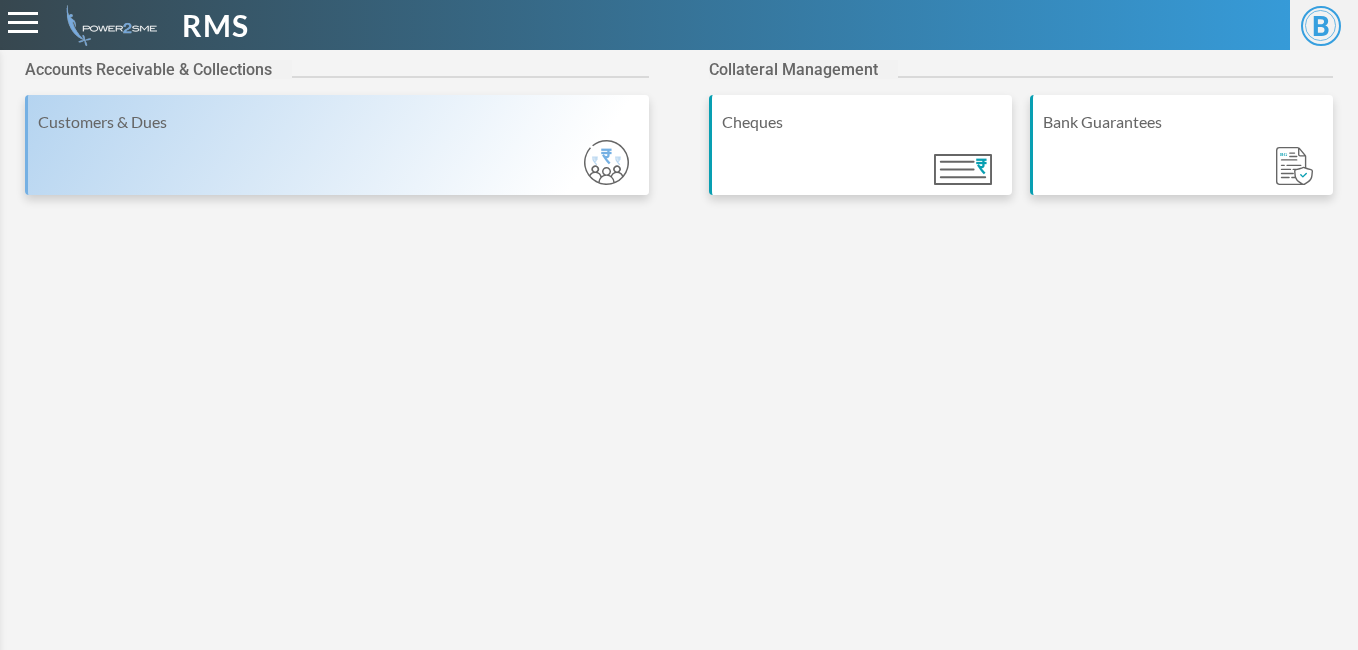 click on "Customers & Dues" at bounding box center [337, 145] 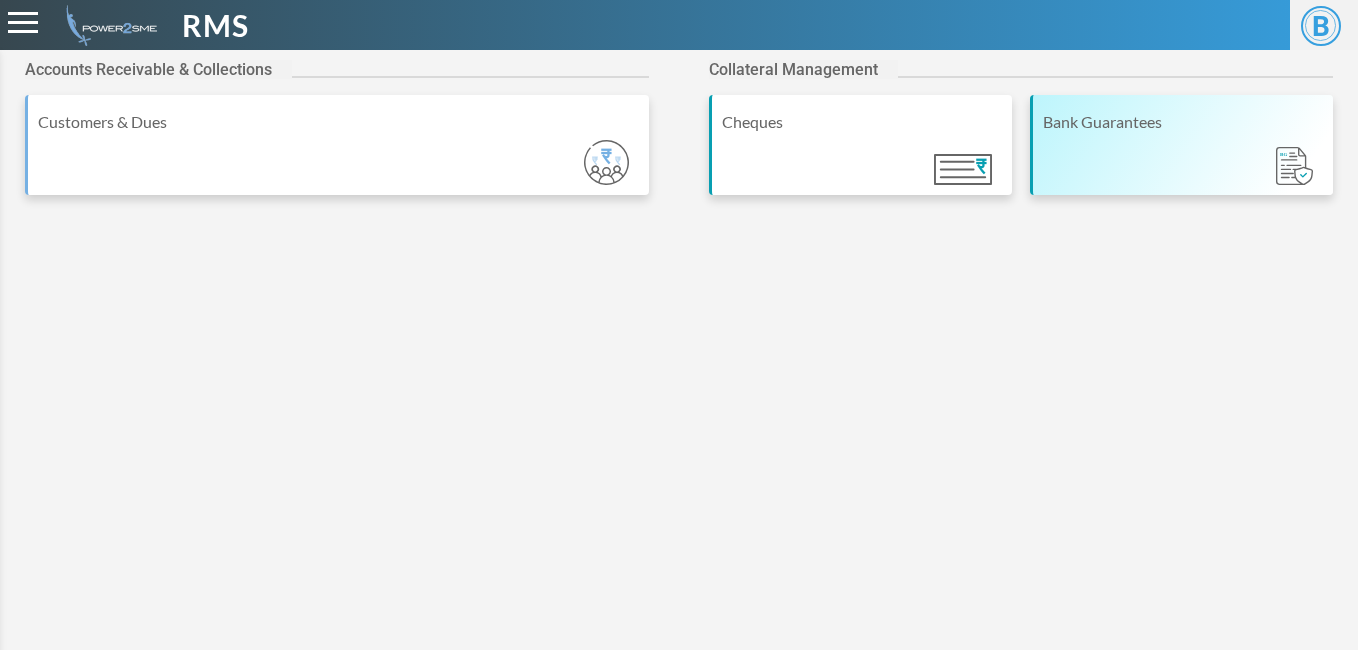 click on "Bank Guarantees" at bounding box center [1183, 122] 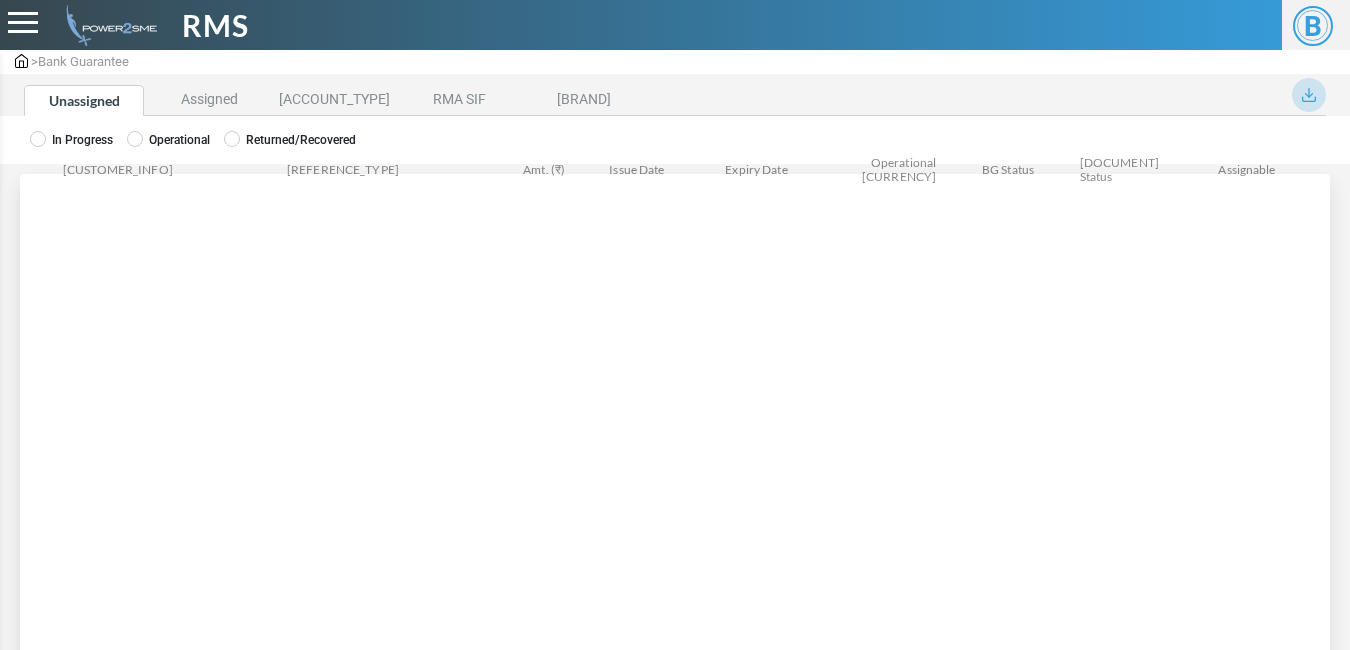 scroll, scrollTop: 0, scrollLeft: 0, axis: both 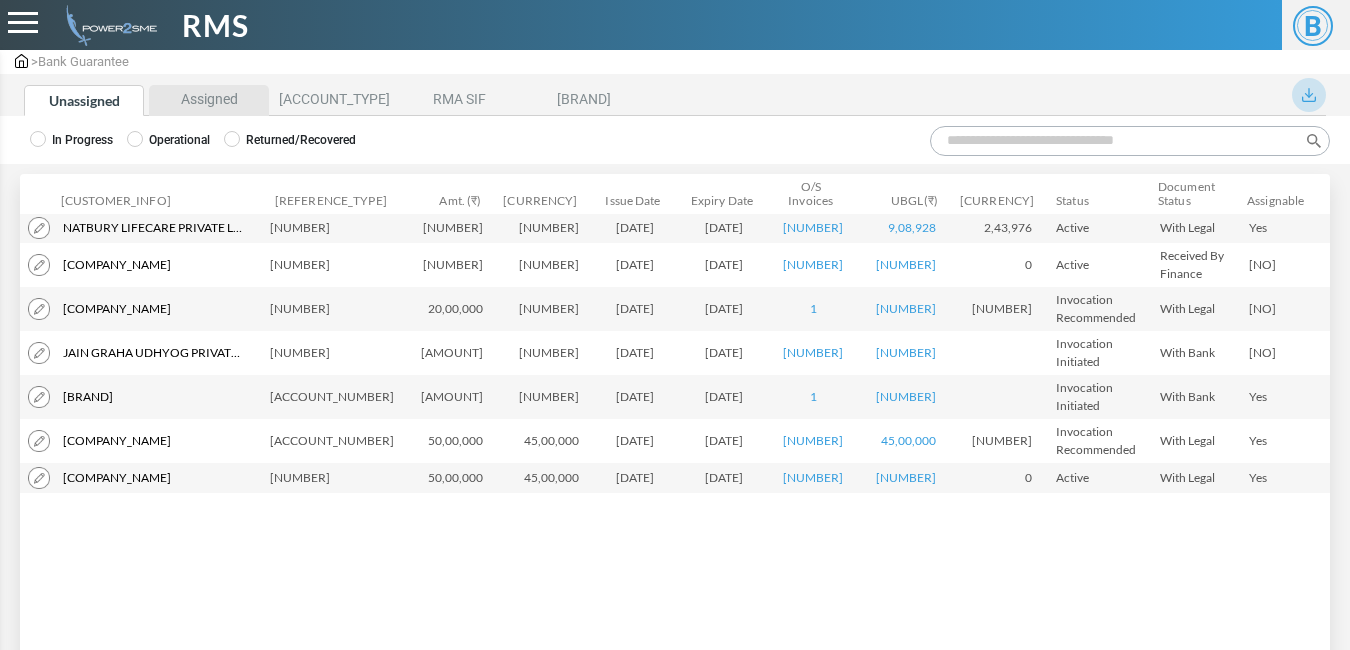 click on "Assigned" at bounding box center [209, 100] 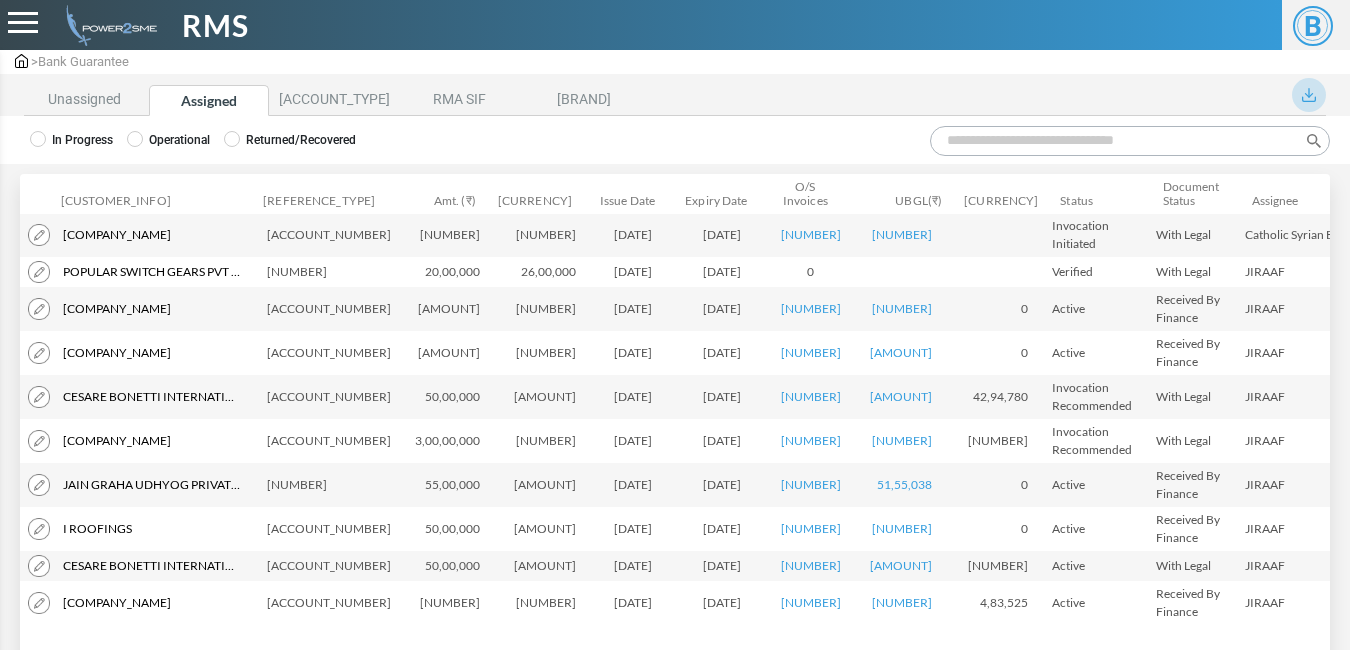 click at bounding box center [39, 235] 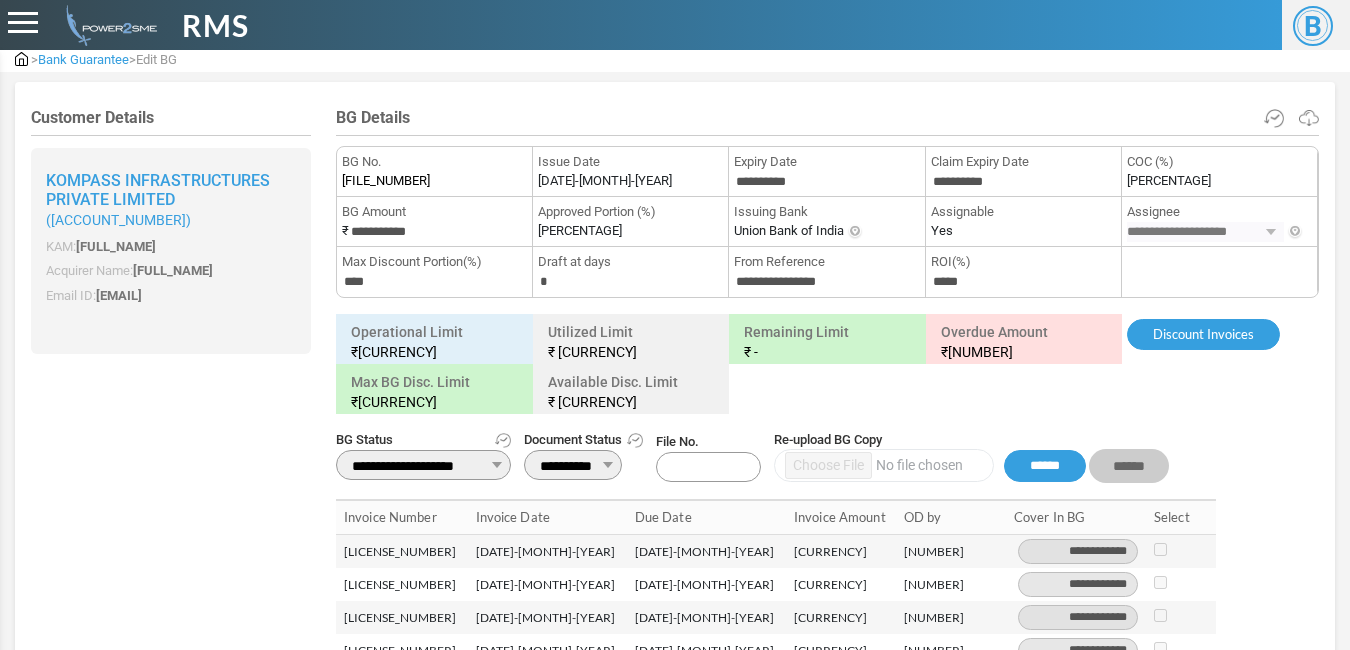 scroll, scrollTop: 100, scrollLeft: 0, axis: vertical 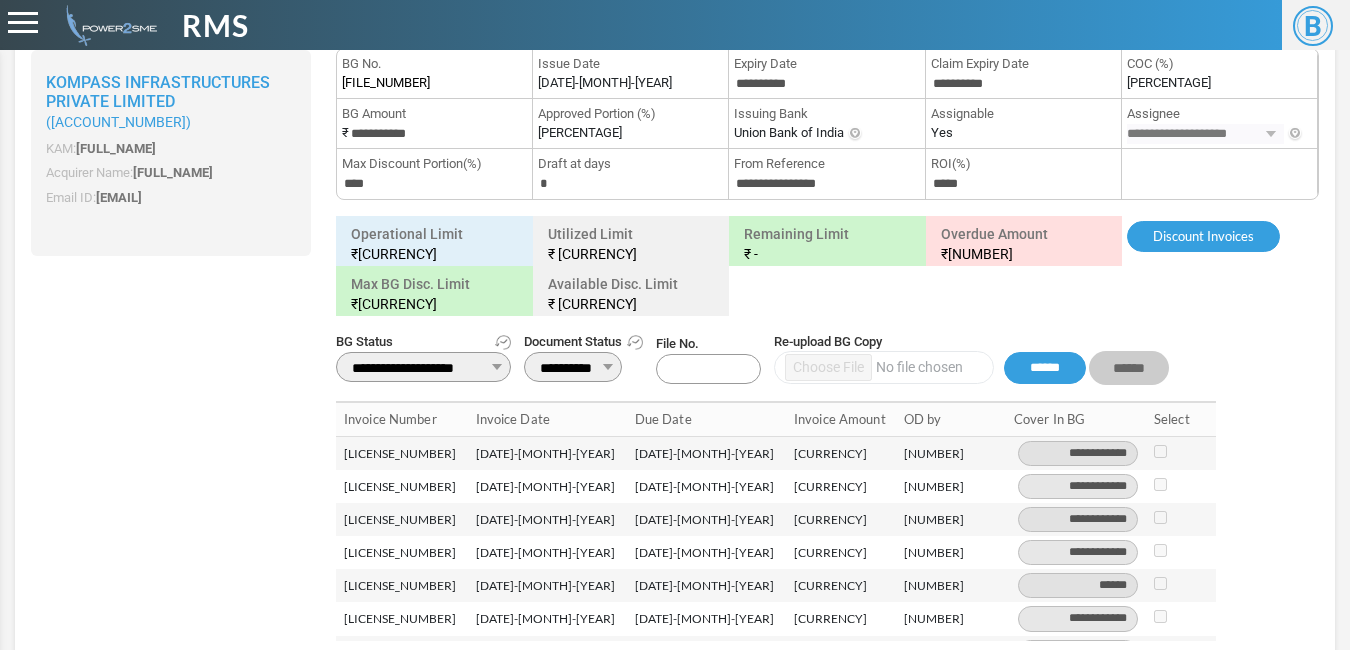 click on "**********" at bounding box center [573, 367] 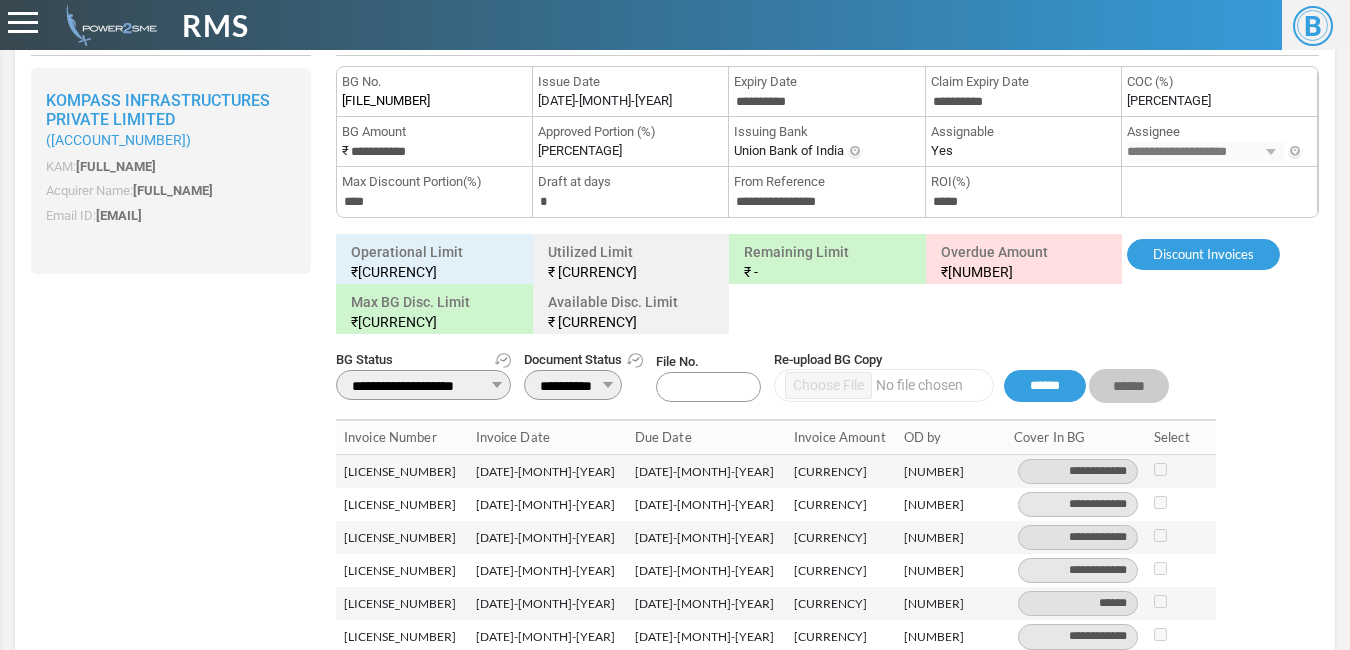 scroll, scrollTop: 0, scrollLeft: 0, axis: both 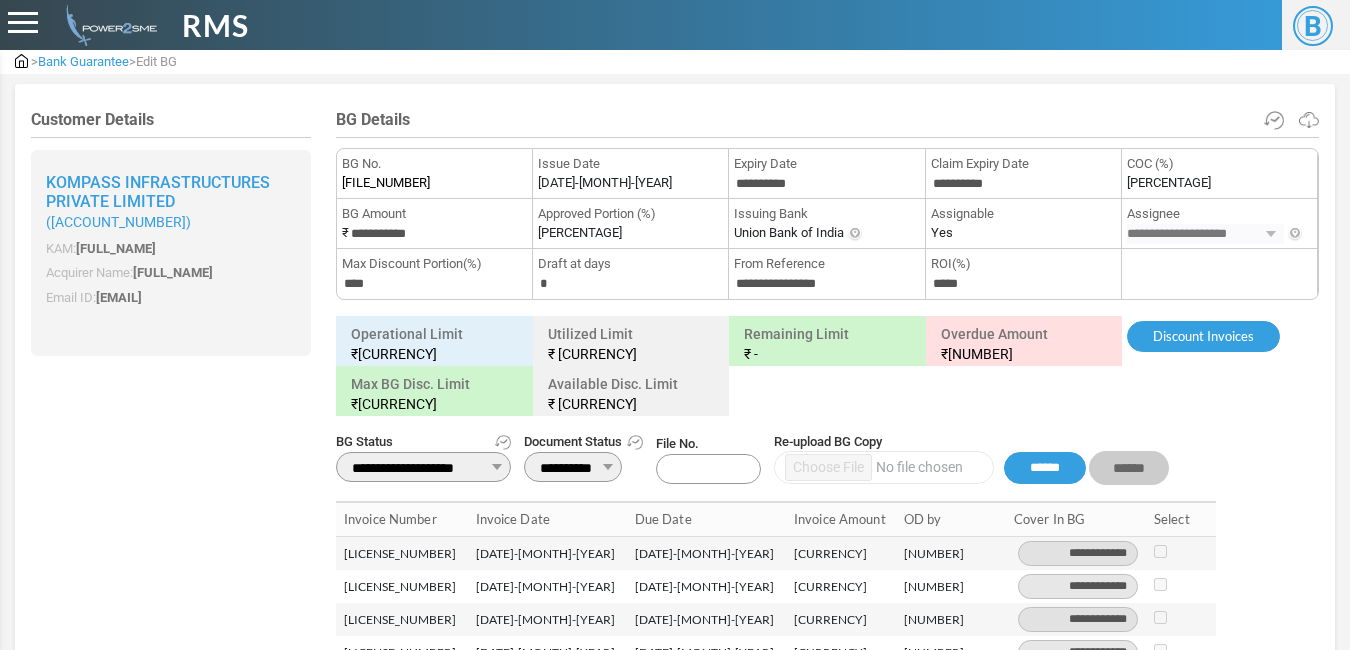 click on "Bank Guarantee" at bounding box center (83, 61) 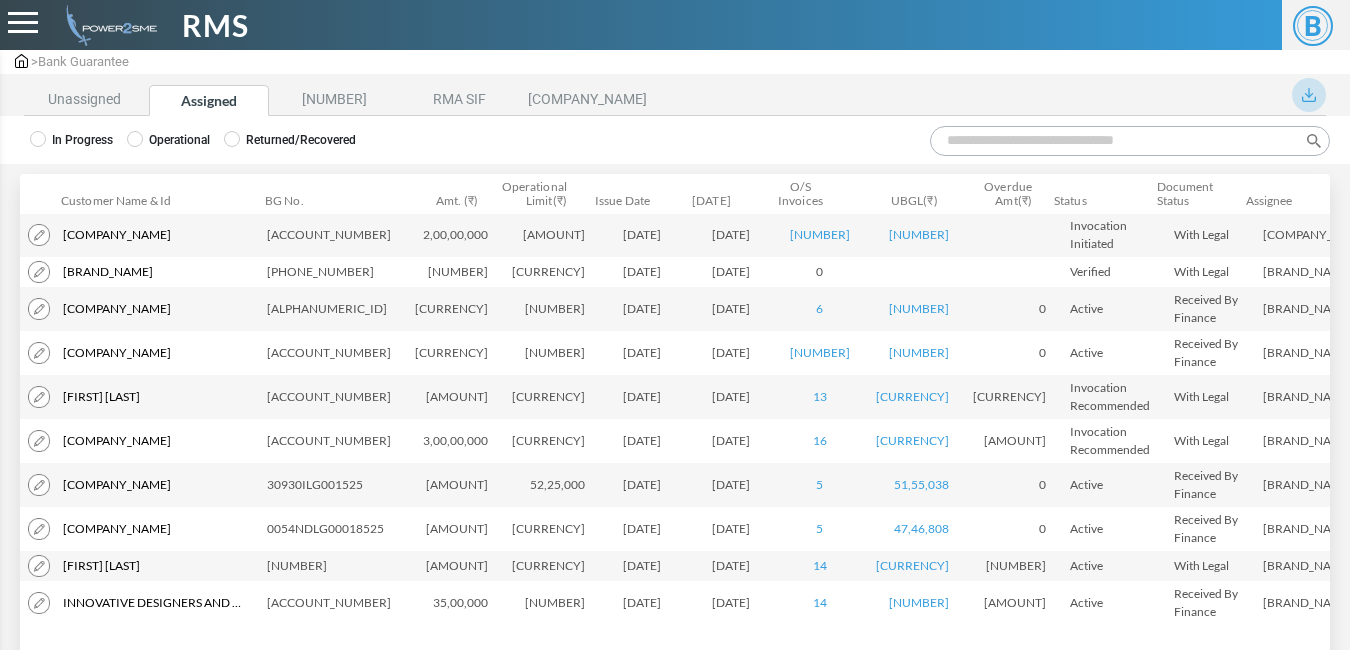 click on "[ACCOUNT_TYPE]" at bounding box center [334, 100] 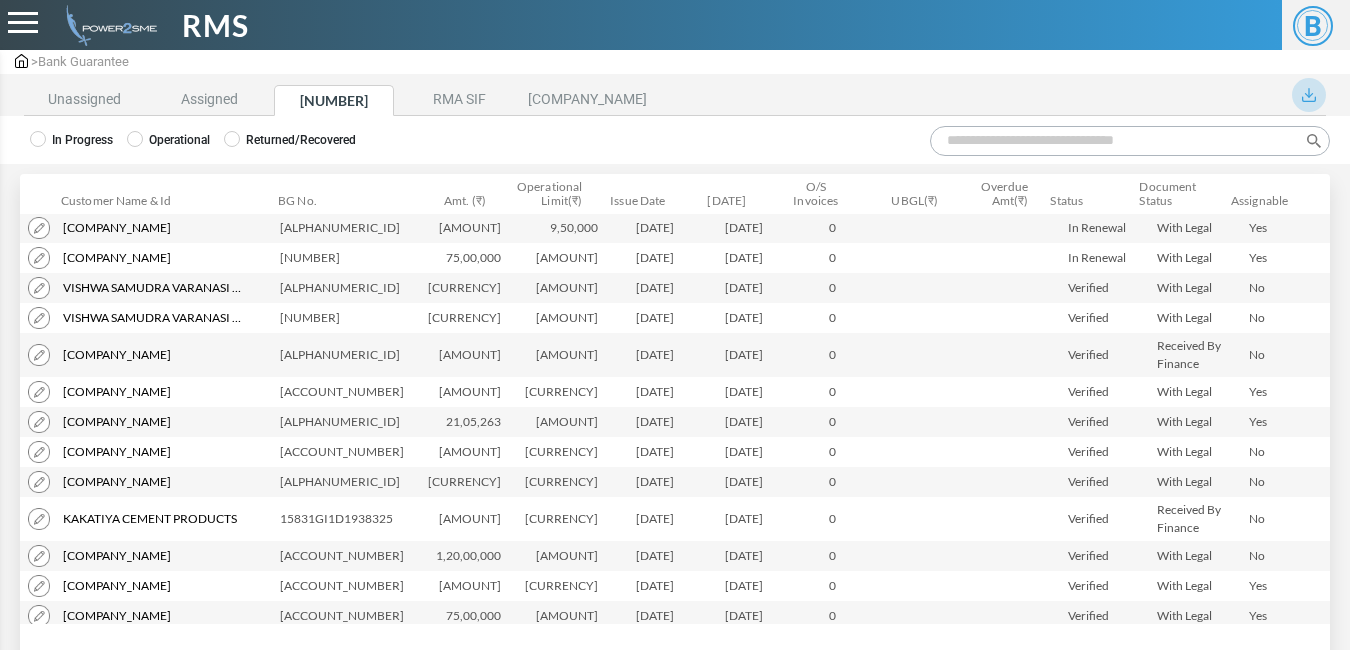 click at bounding box center (39, 228) 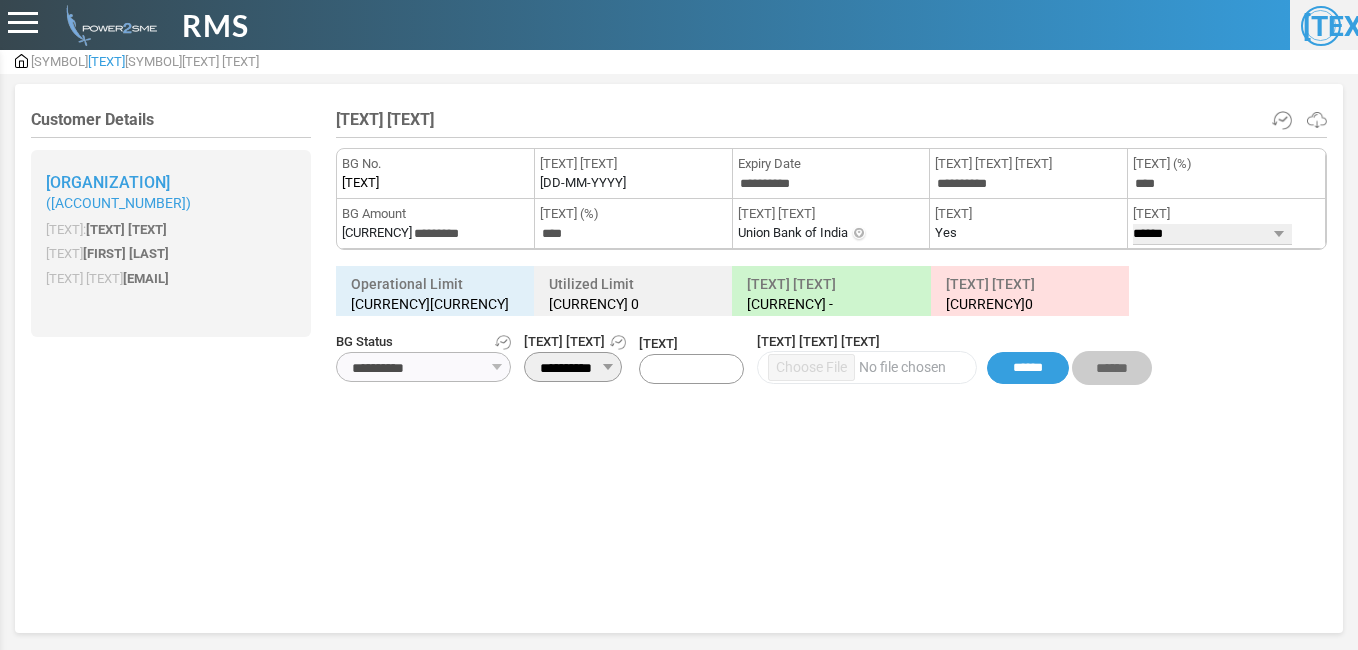 scroll, scrollTop: 0, scrollLeft: 0, axis: both 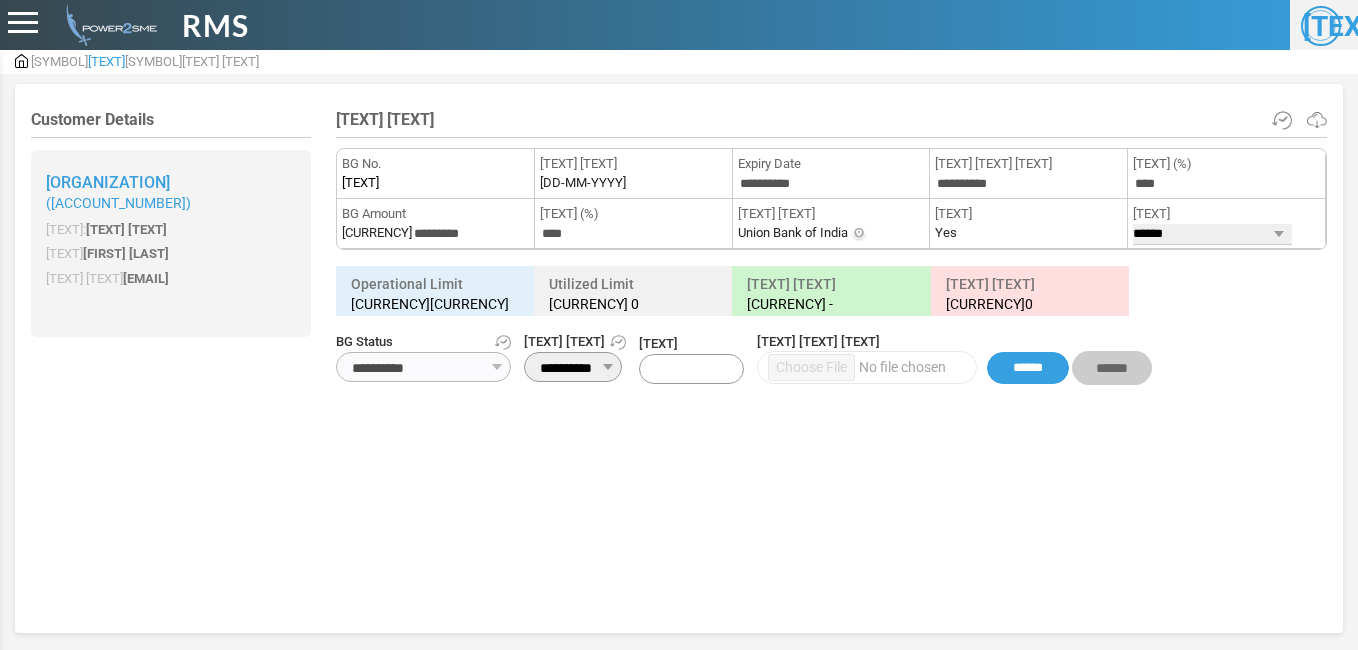 click on "**********" at bounding box center (573, 367) 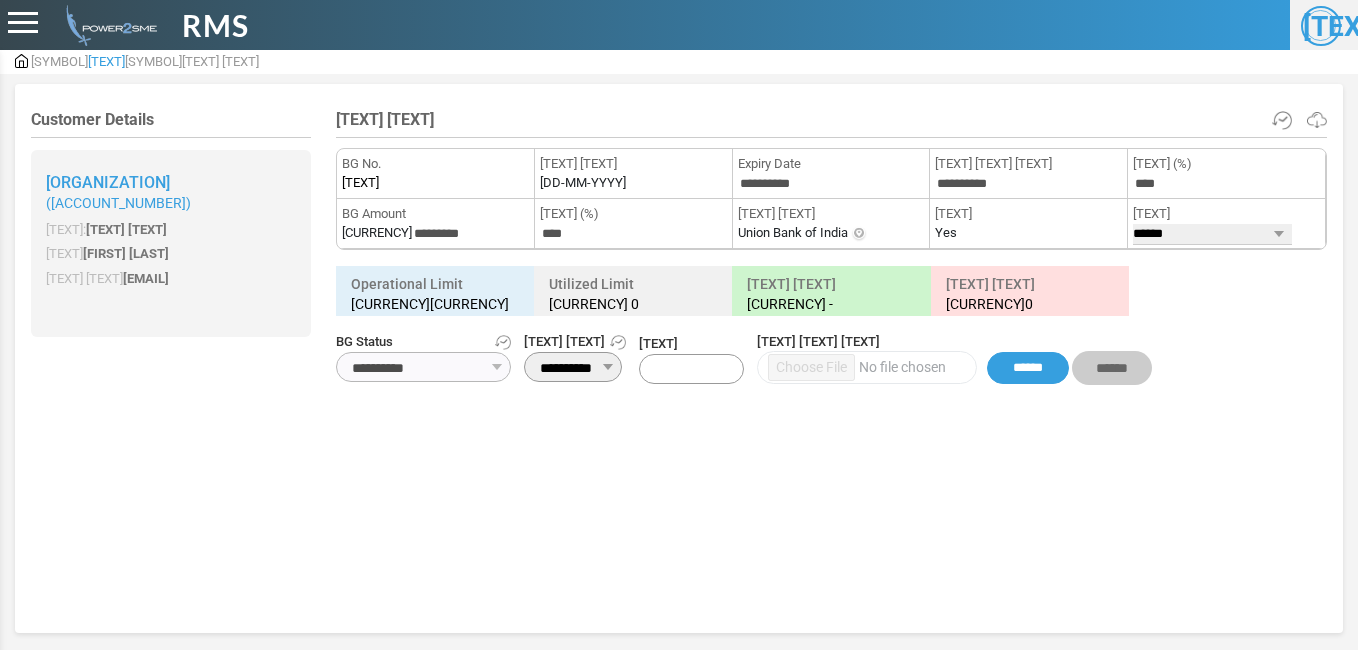click on "**********" at bounding box center [573, 367] 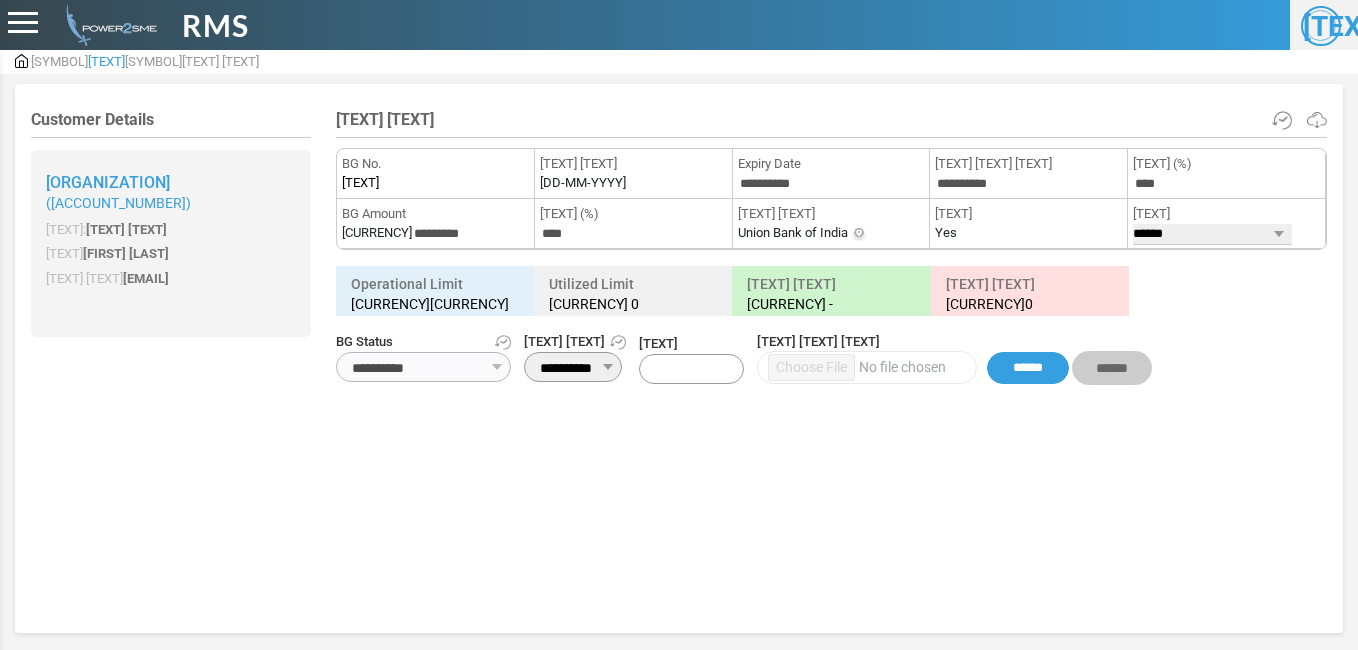 drag, startPoint x: 606, startPoint y: 391, endPoint x: 611, endPoint y: 381, distance: 11.18034 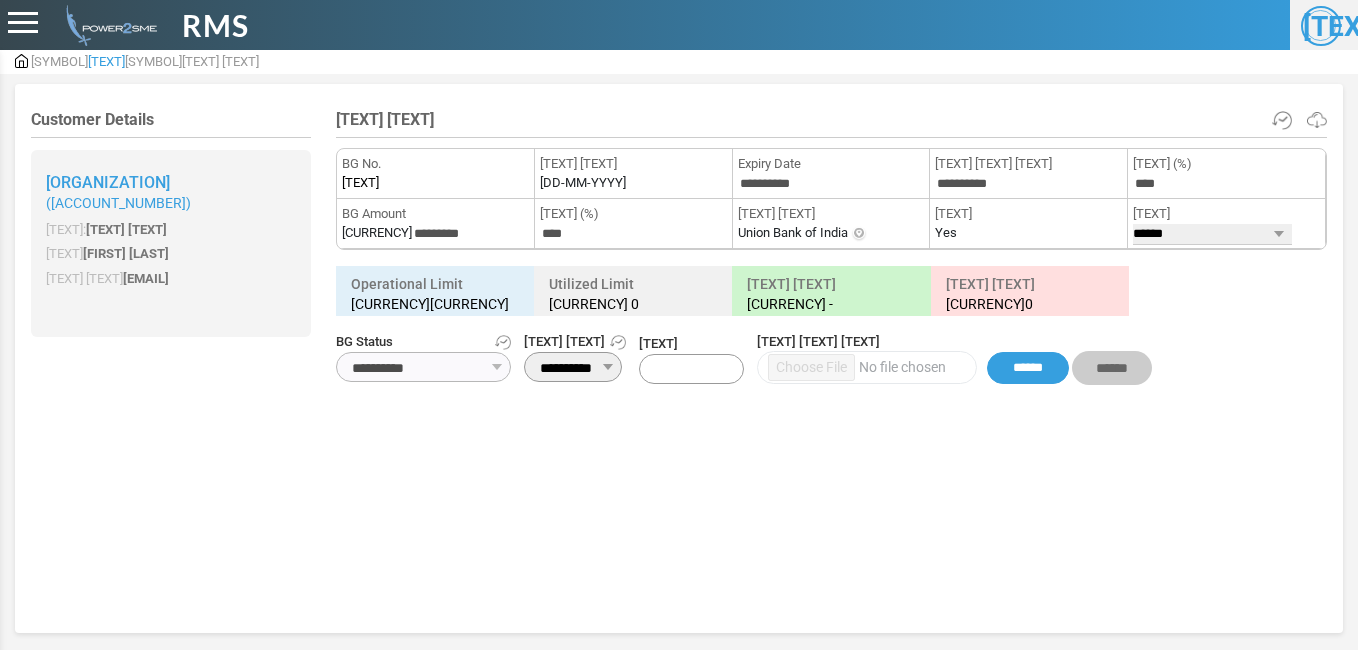 click on "**********" at bounding box center (831, 256) 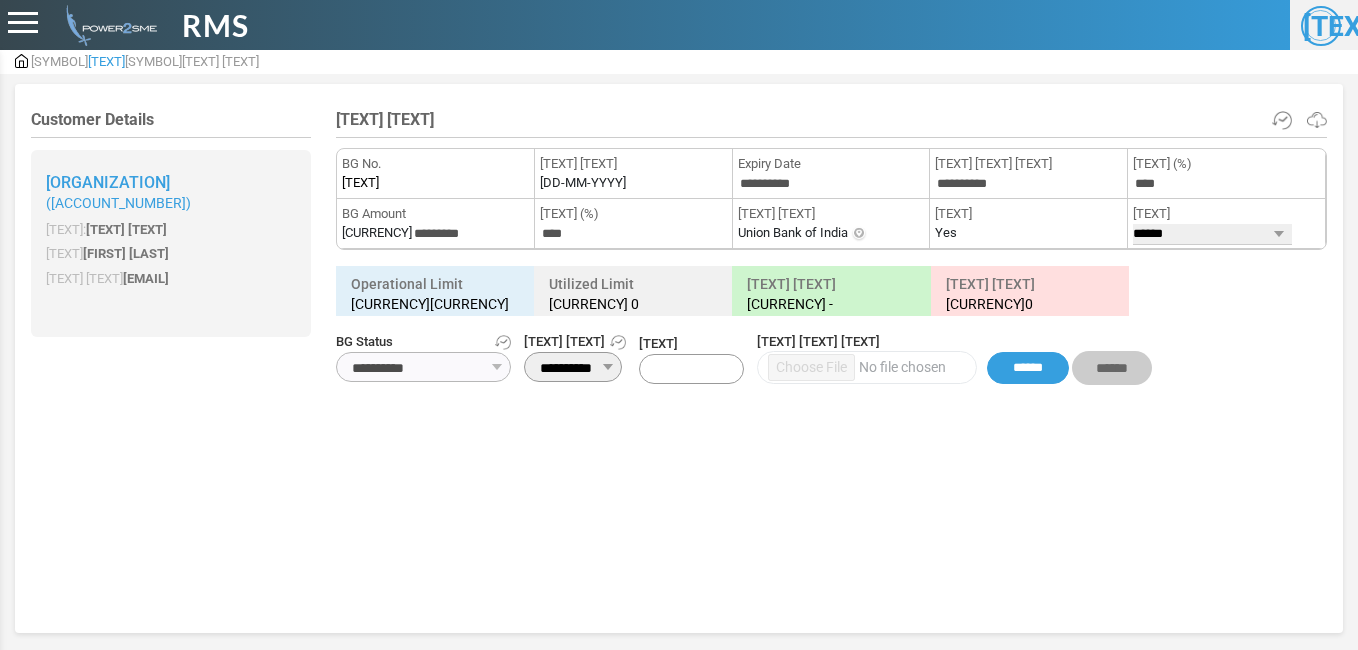 click on "Customer Details
M/s Laxmi Narasimha Swamy Constructions ( ACC9550825 )
KAM:
Not Available
Acquirer Name:
Amit Jaiwal
Email ID:
amit.jaiswal@bizfunds.com" at bounding box center (679, 355) 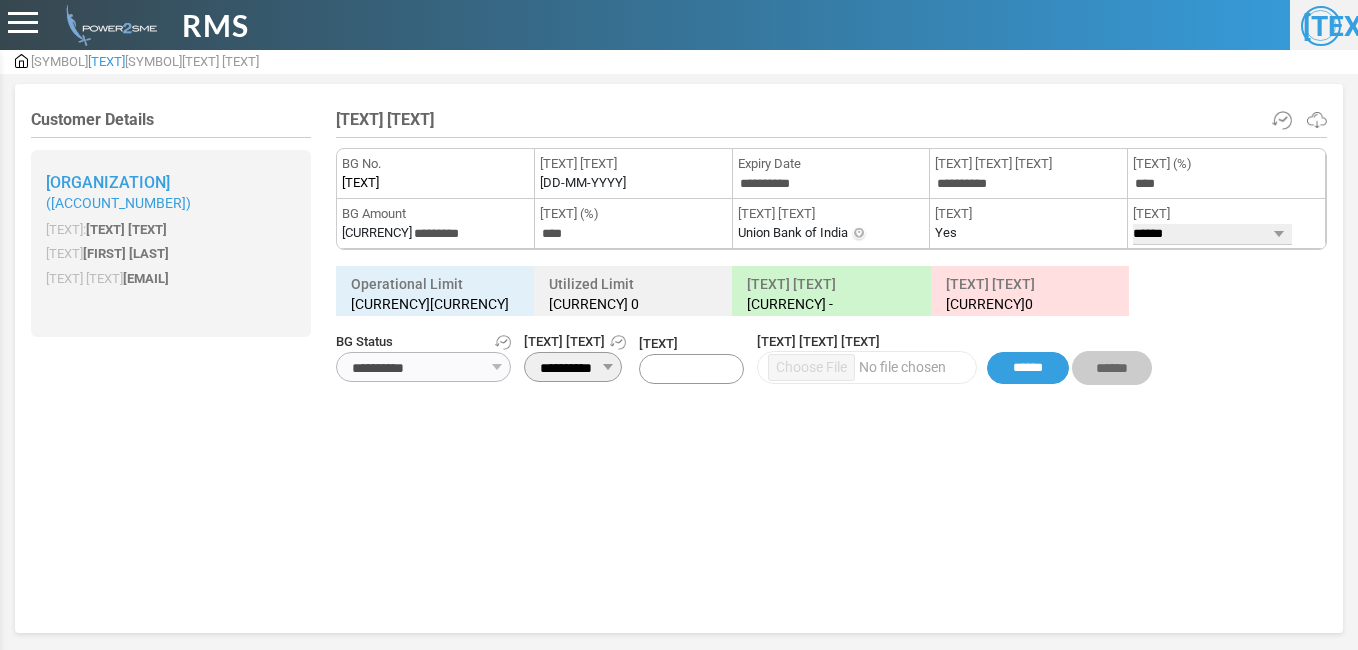 drag, startPoint x: 565, startPoint y: 365, endPoint x: 557, endPoint y: 381, distance: 17.888544 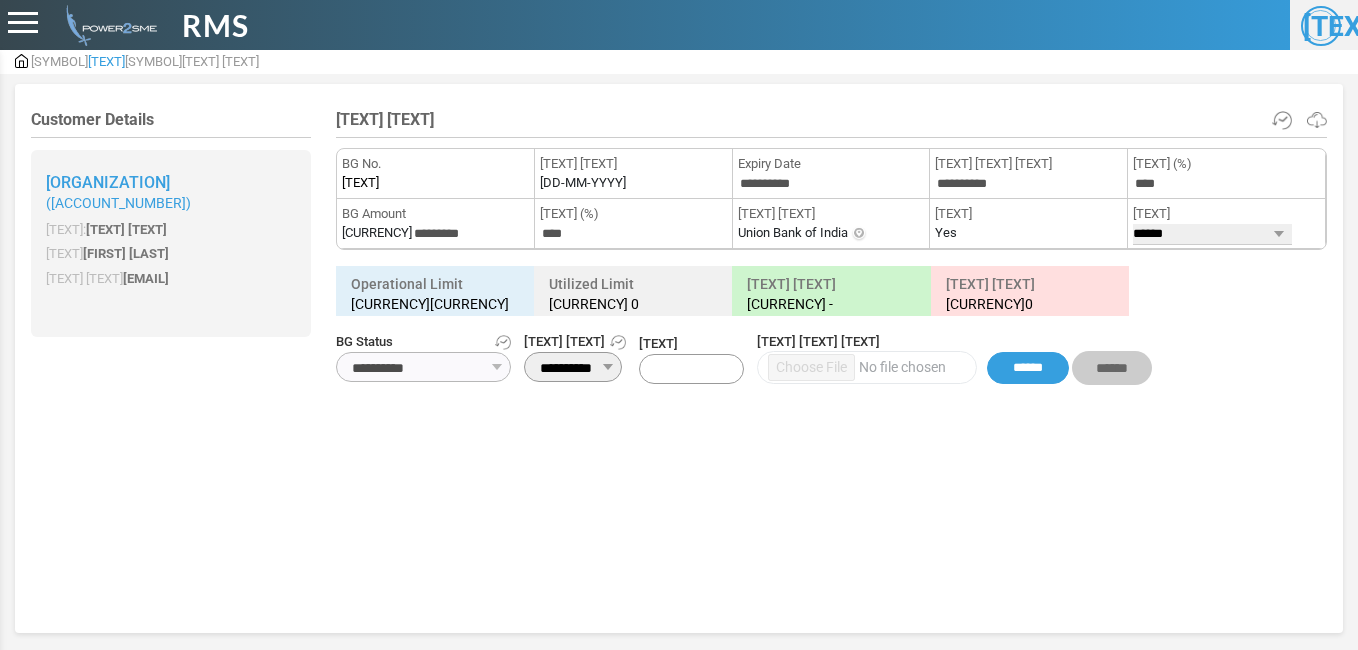 click on "**********" at bounding box center [573, 367] 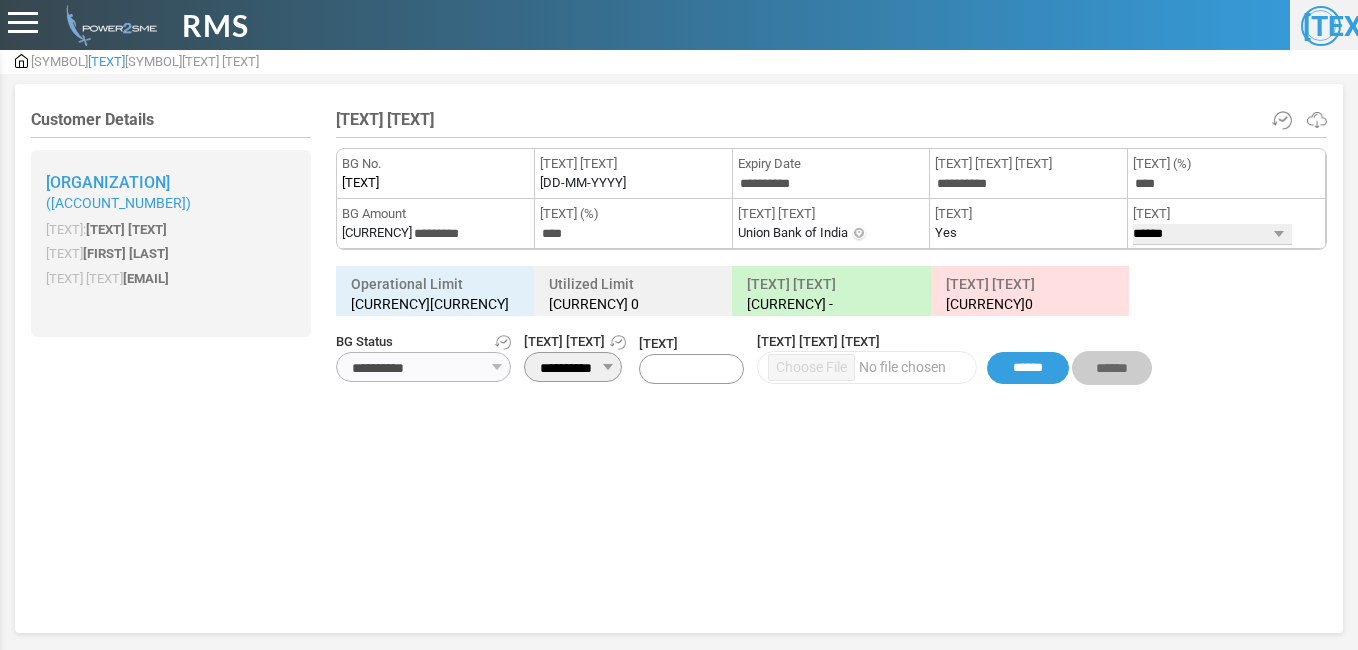click on "Customer Details
M/s Laxmi Narasimha Swamy Constructions ( ACC9550825 )
KAM:
Not Available
Acquirer Name:
Amit Jaiwal
Email ID:
amit.jaiswal@bizfunds.com" at bounding box center [679, 355] 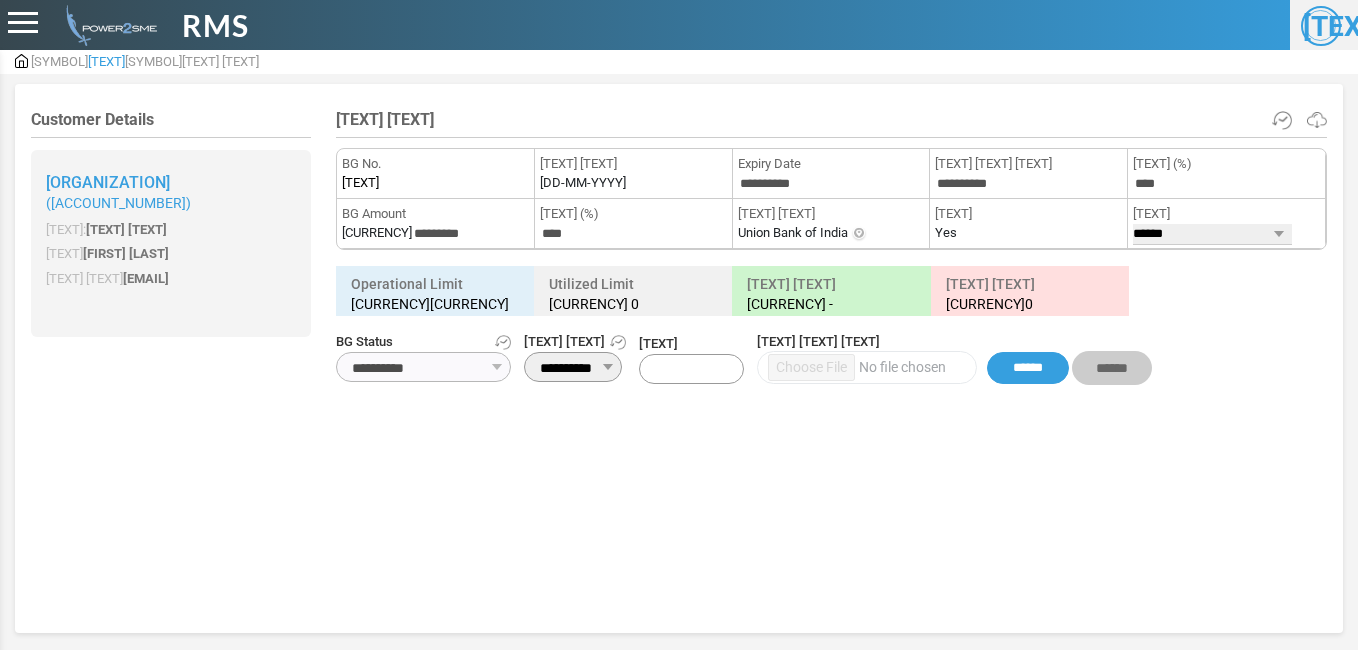 click on "**********" at bounding box center (1212, 234) 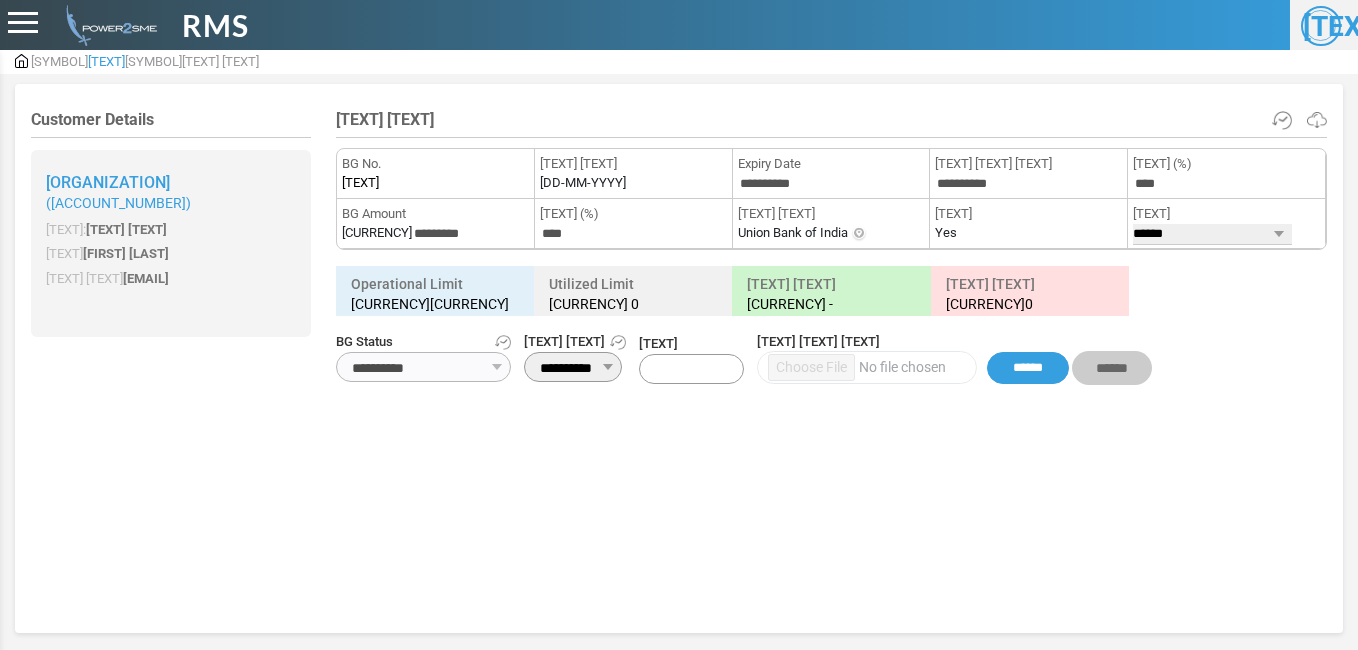 click on "Customer Details
M/s Laxmi Narasimha Swamy Constructions ( ACC9550825 )
KAM:
Not Available
Acquirer Name:
Amit Jaiwal
Email ID:
amit.jaiswal@bizfunds.com" at bounding box center (679, 355) 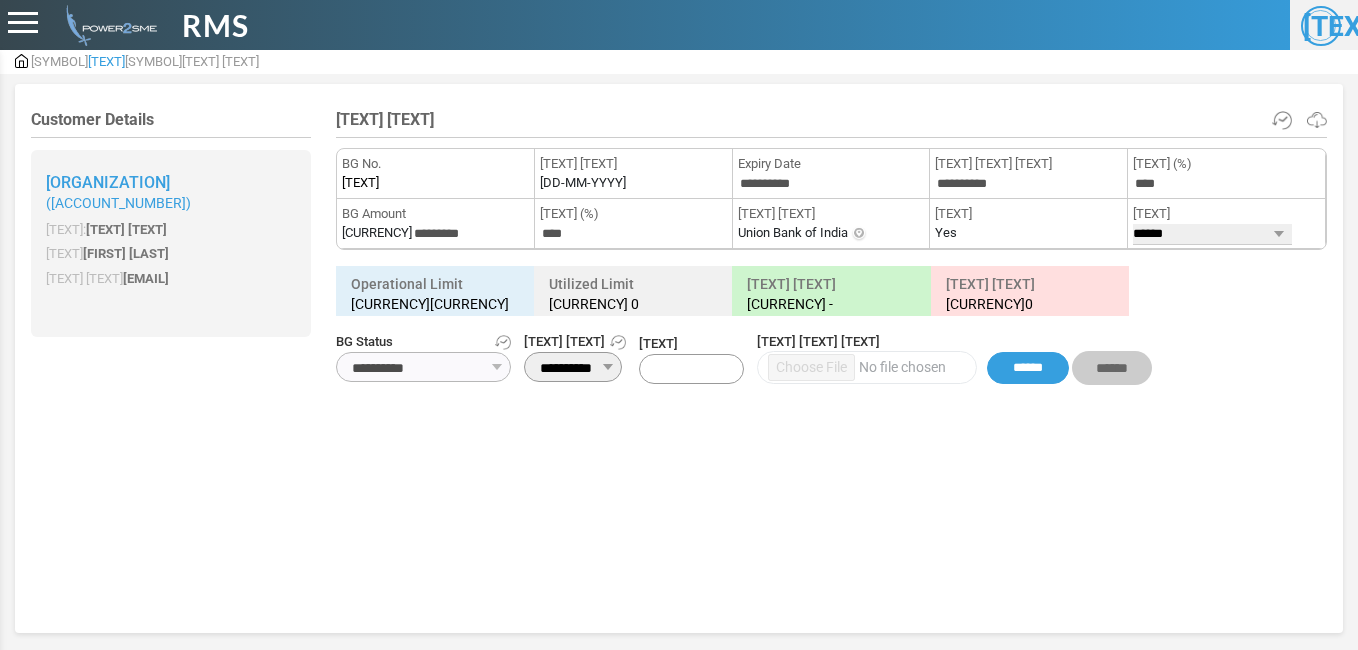 drag, startPoint x: 609, startPoint y: 366, endPoint x: 512, endPoint y: 384, distance: 98.65597 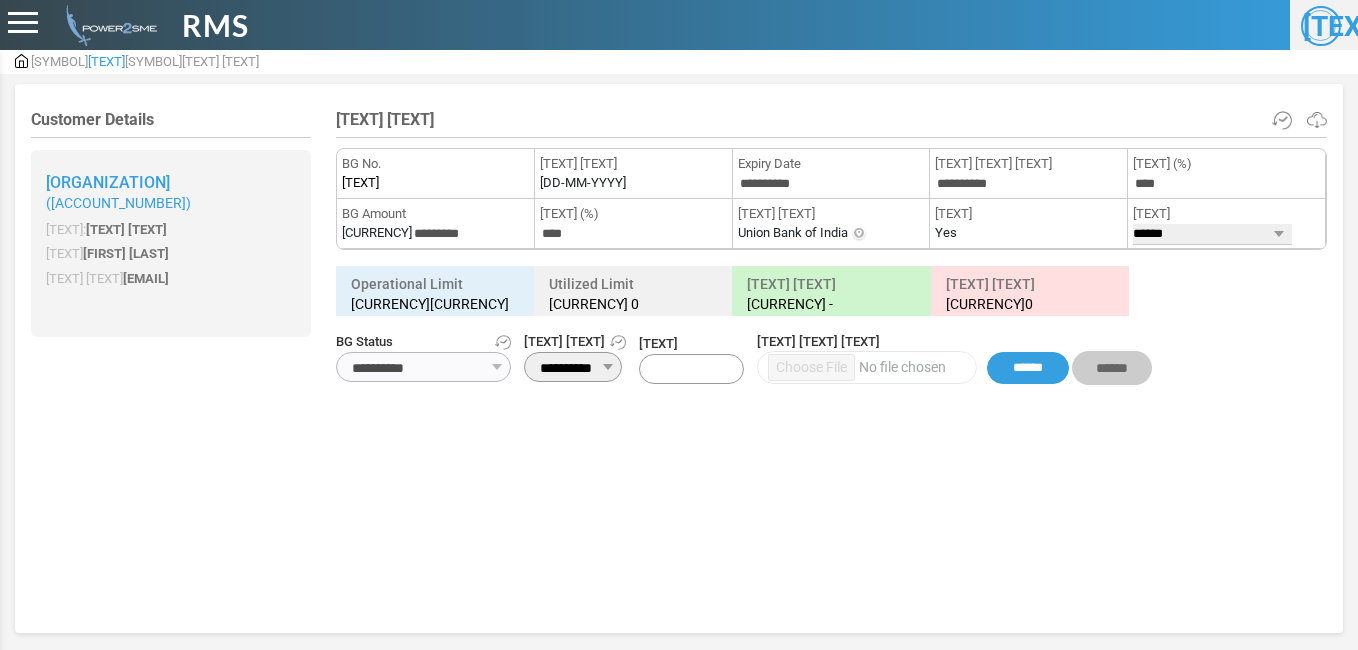 drag, startPoint x: 479, startPoint y: 384, endPoint x: 516, endPoint y: 375, distance: 38.078865 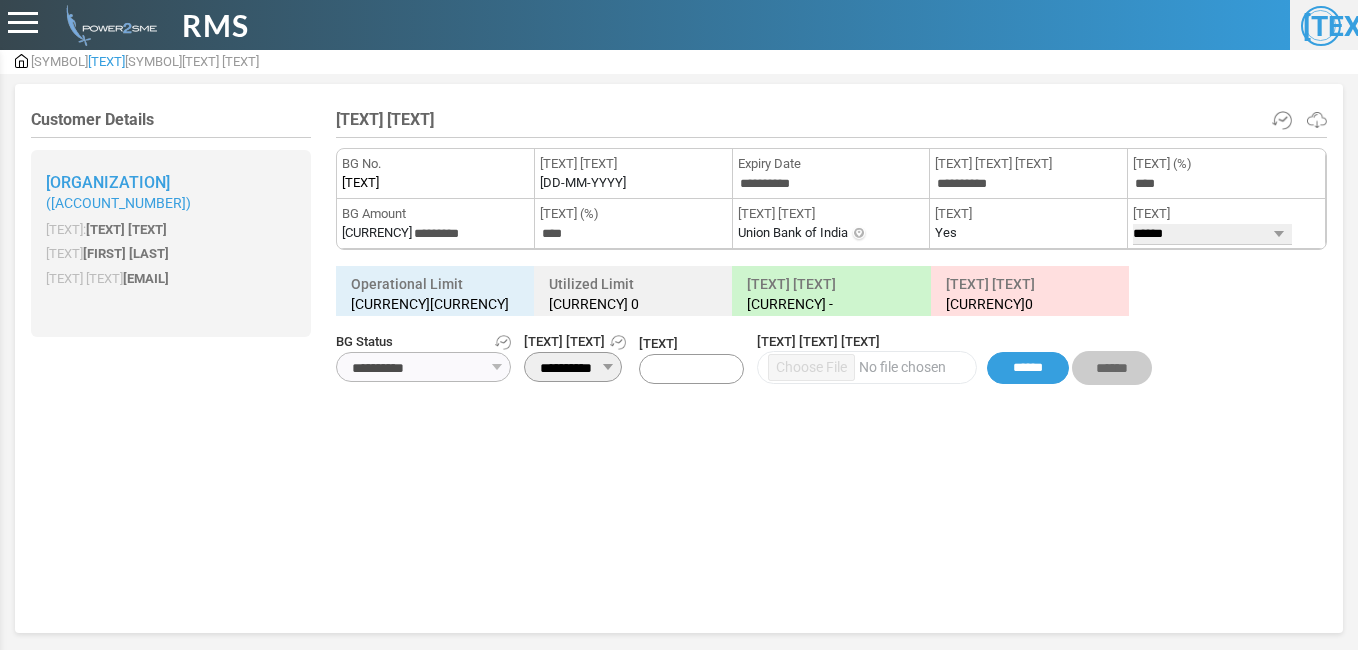 click on "**********" at bounding box center (573, 367) 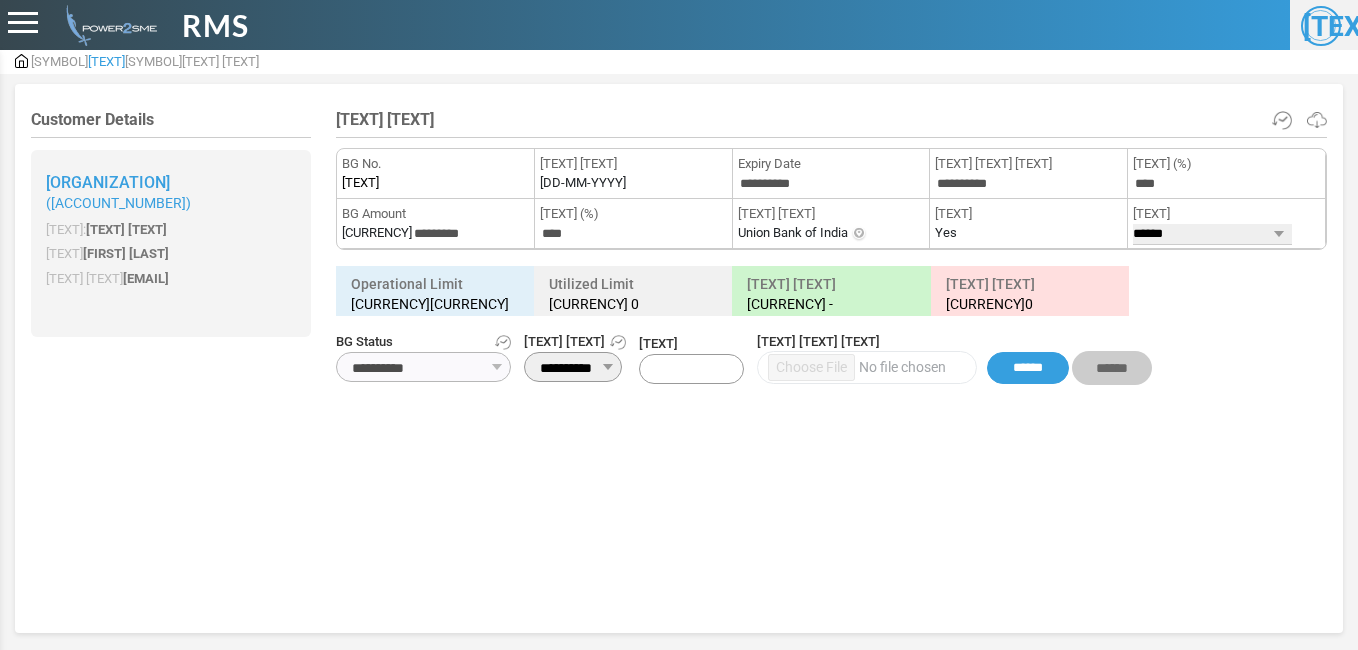 drag, startPoint x: 1172, startPoint y: 223, endPoint x: 1192, endPoint y: 246, distance: 30.479502 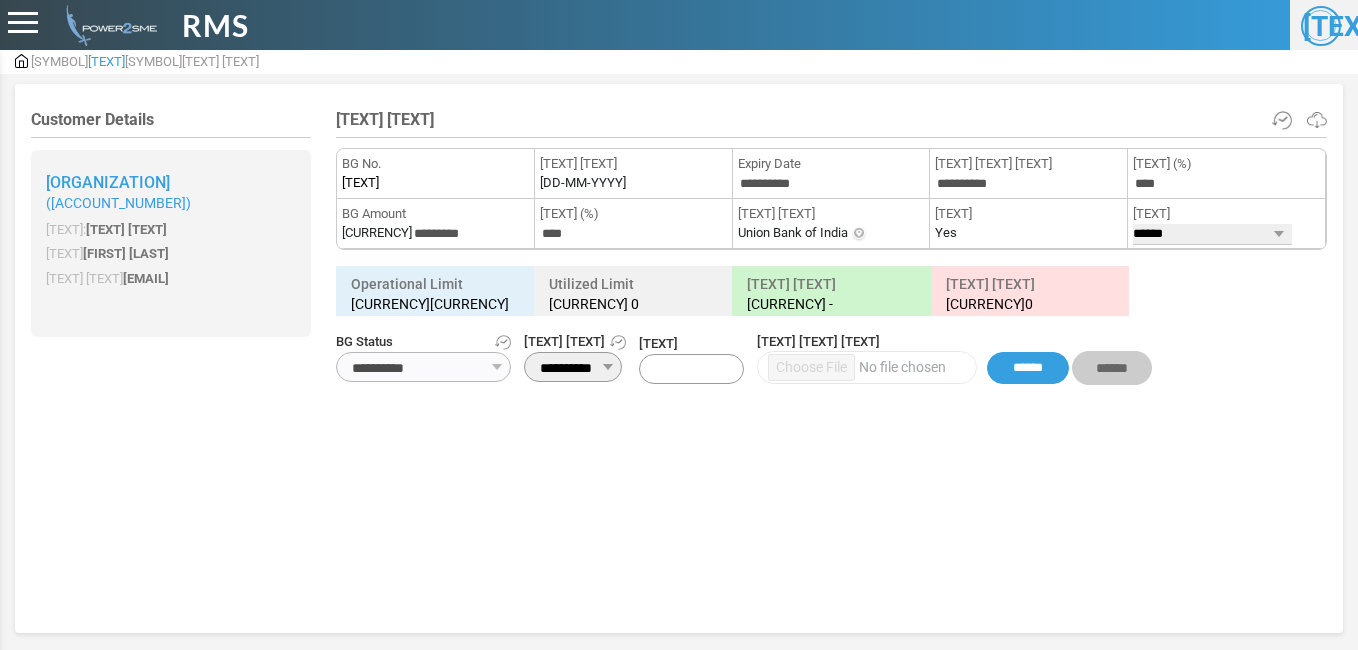 click on "Customer Details
M/s Laxmi Narasimha Swamy Constructions ( ACC9550825 )
KAM:
Not Available
Acquirer Name:
Amit Jaiwal
Email ID:
amit.jaiswal@bizfunds.com" at bounding box center [679, 355] 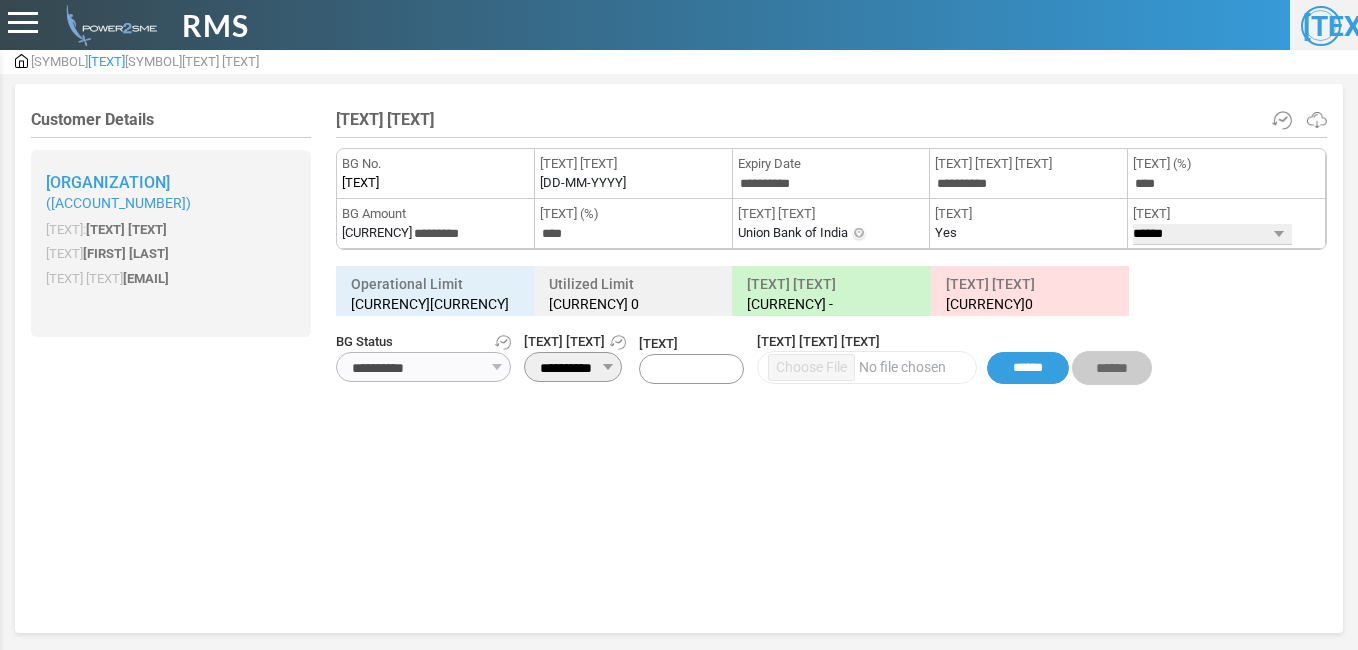 click on "**********" at bounding box center (1212, 234) 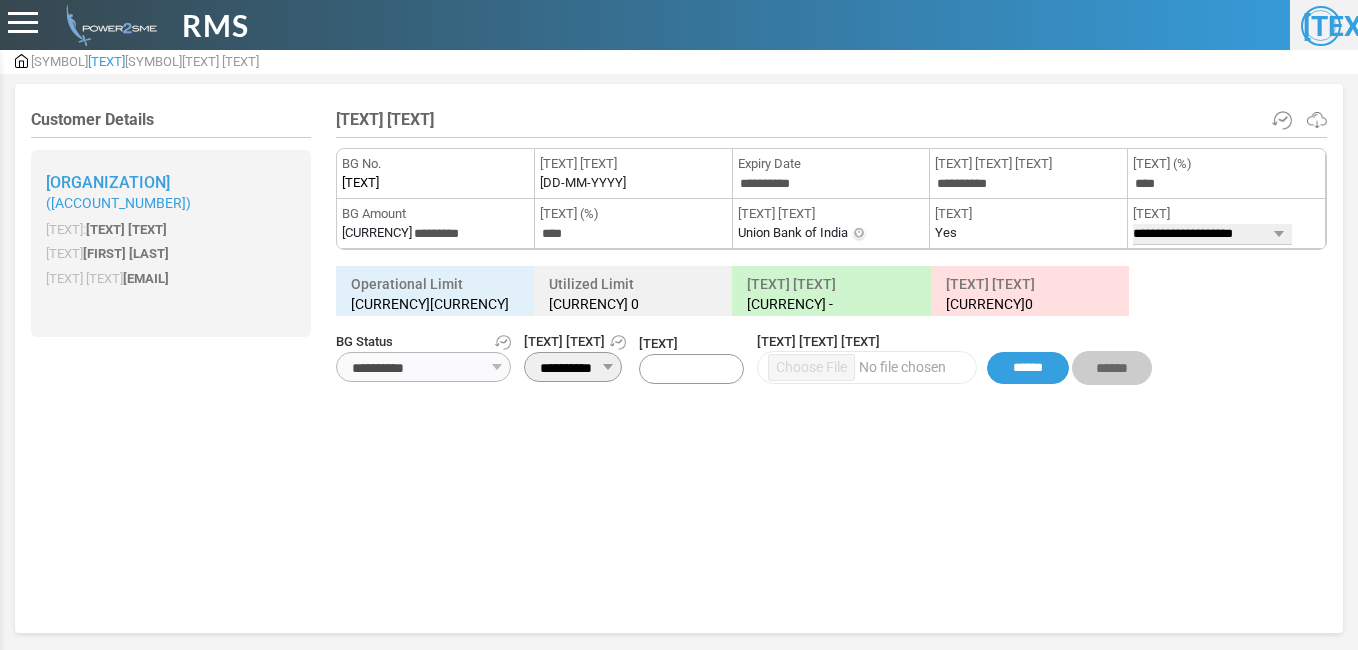 click on "**********" at bounding box center [1212, 234] 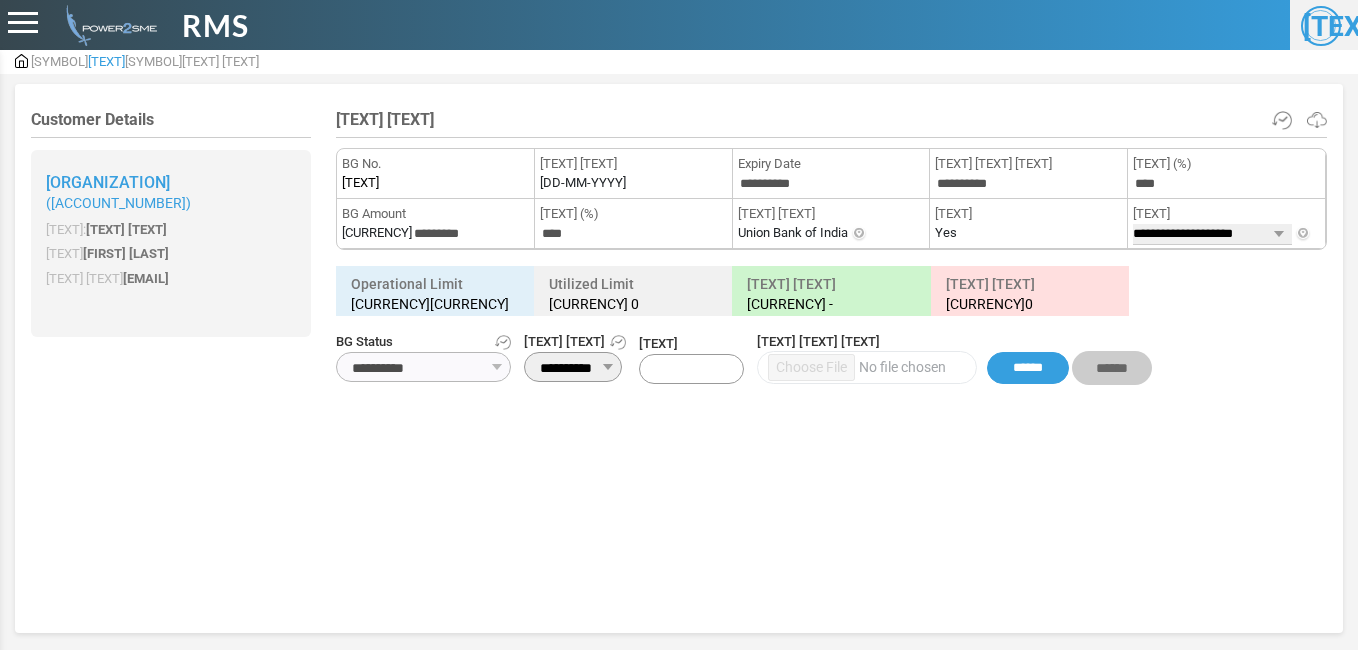 click on "**********" at bounding box center (1212, 234) 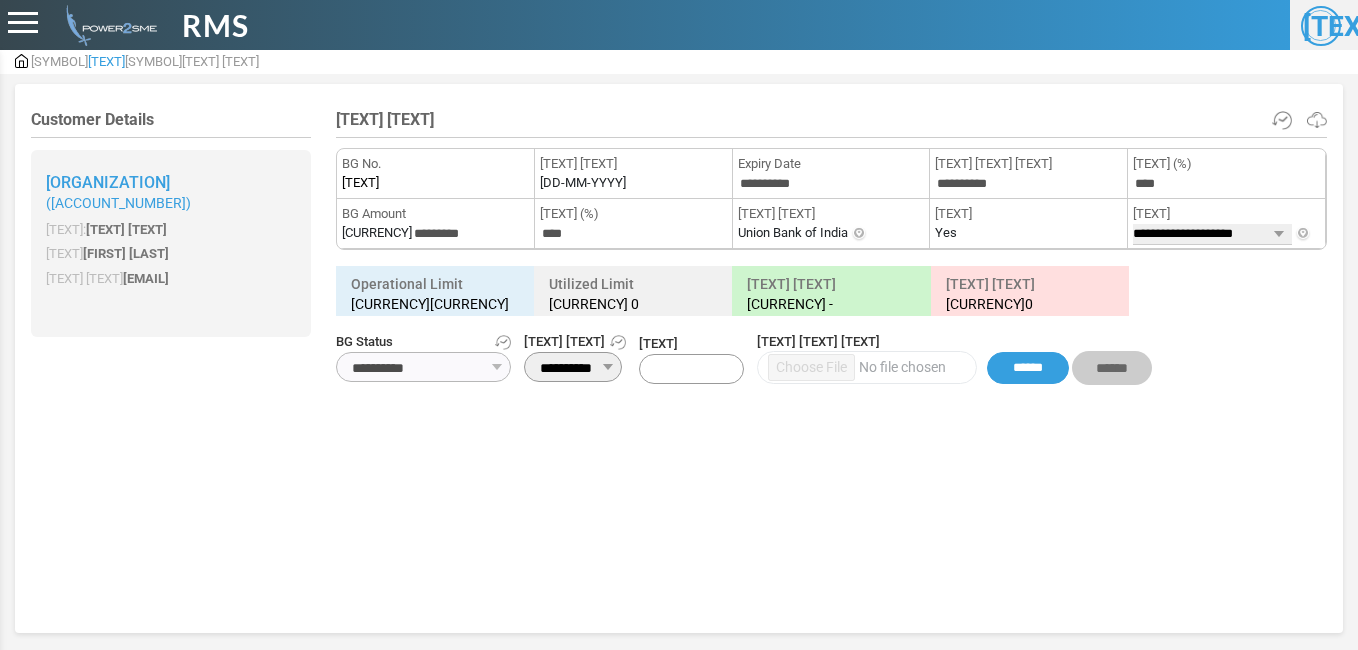 select on "**" 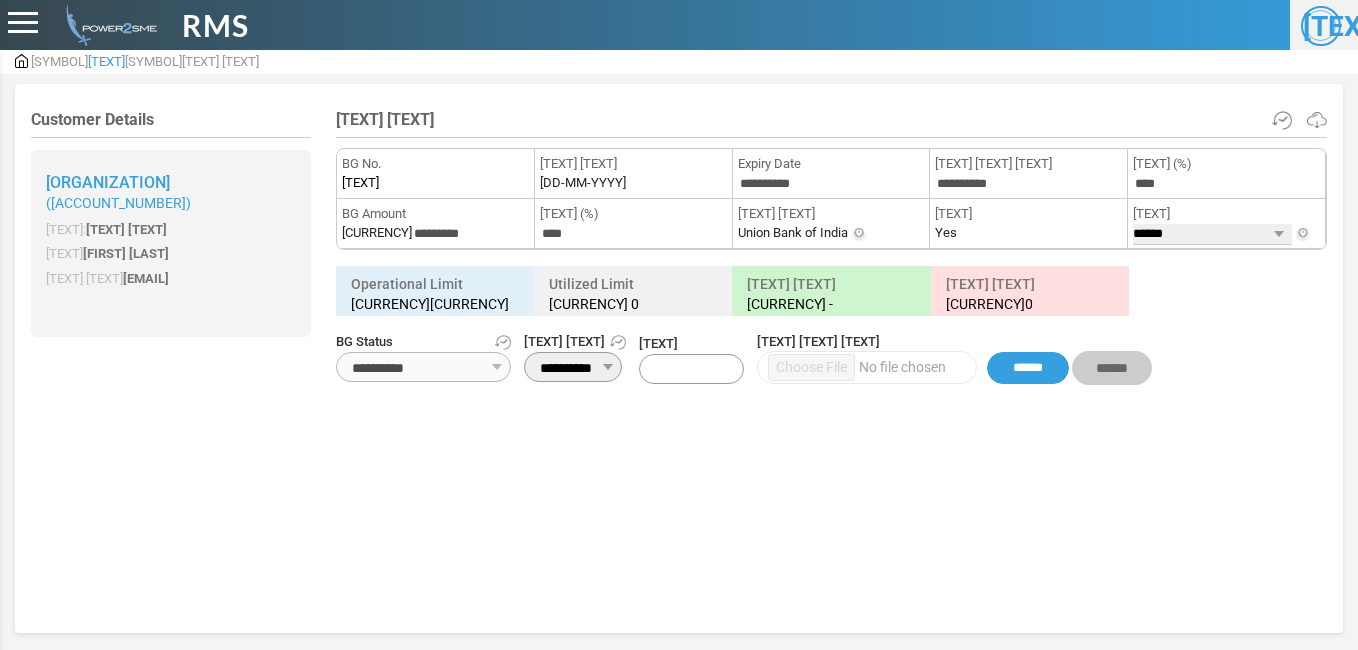 click on "**********" at bounding box center (1212, 234) 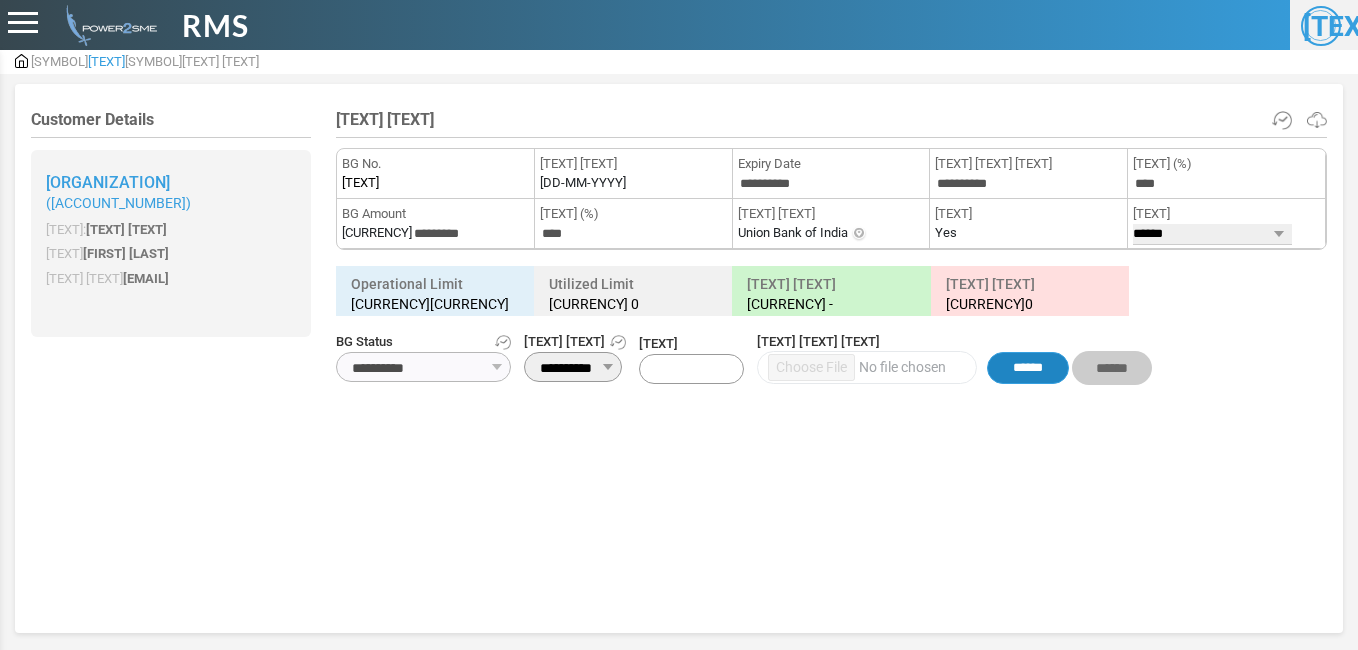 click on "******" at bounding box center (1028, 368) 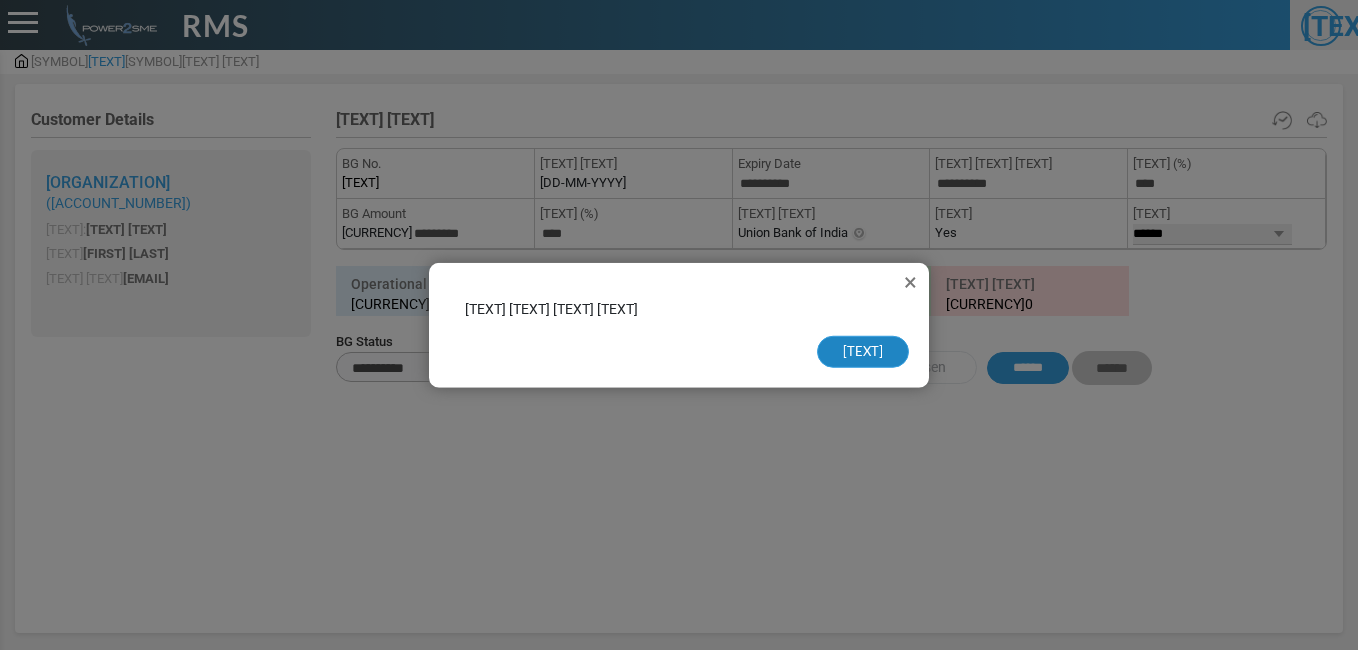 drag, startPoint x: 881, startPoint y: 349, endPoint x: 916, endPoint y: 356, distance: 35.69314 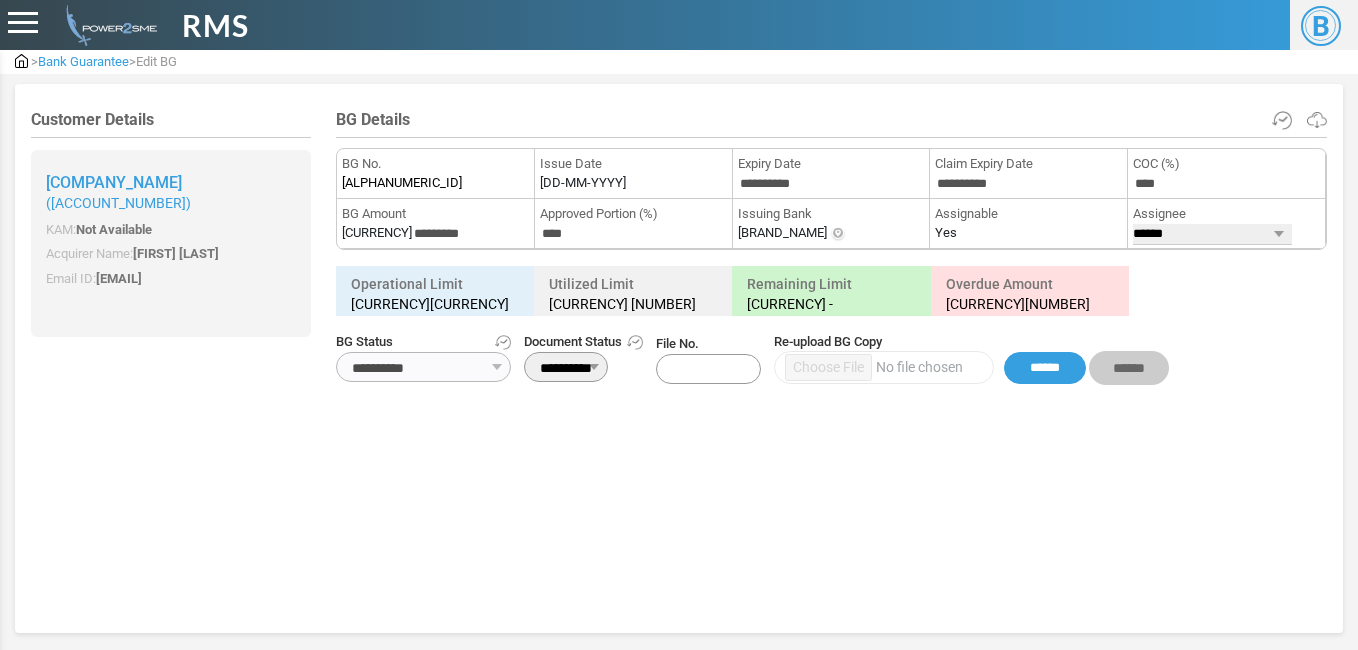 scroll, scrollTop: 0, scrollLeft: 0, axis: both 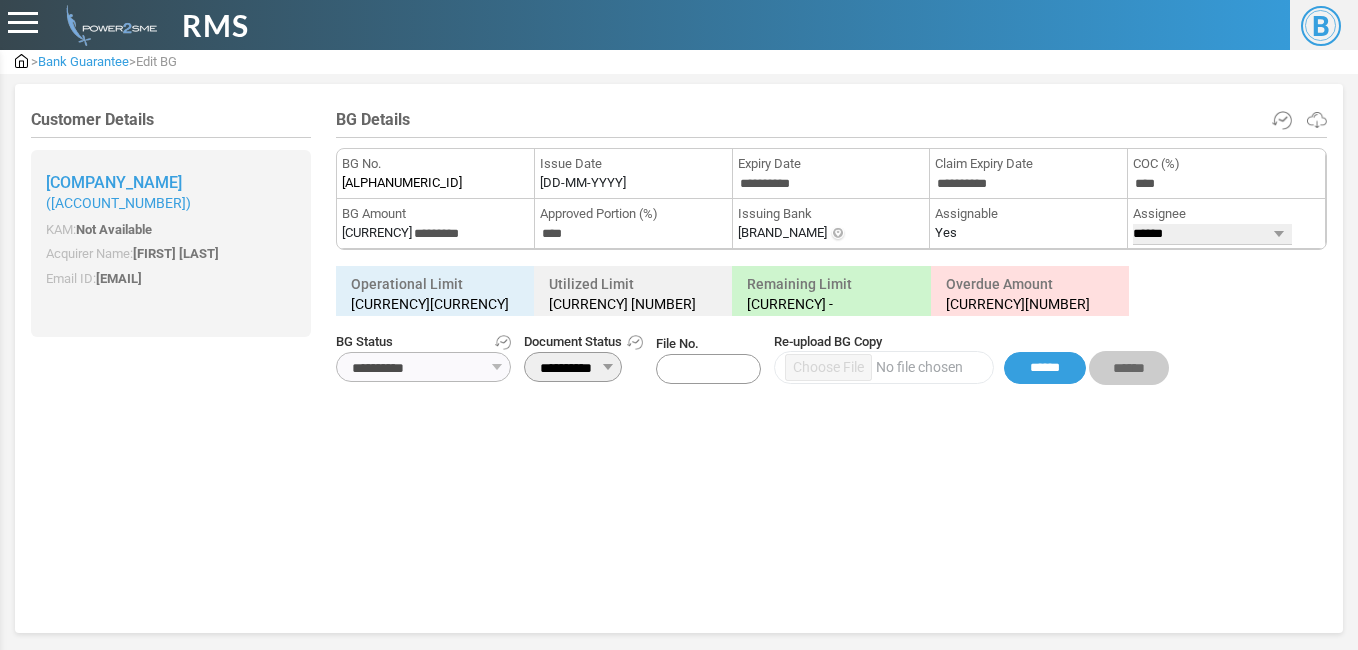 click on "**********" at bounding box center (573, 367) 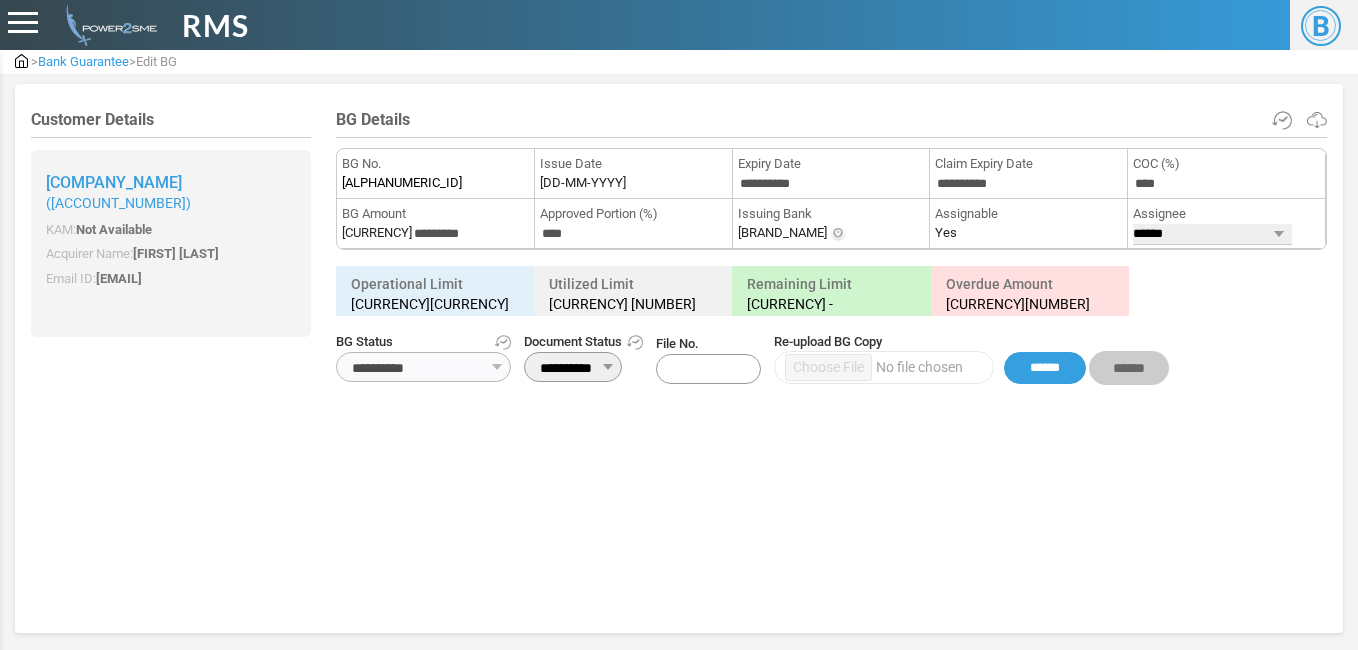 drag, startPoint x: 535, startPoint y: 364, endPoint x: 545, endPoint y: 362, distance: 10.198039 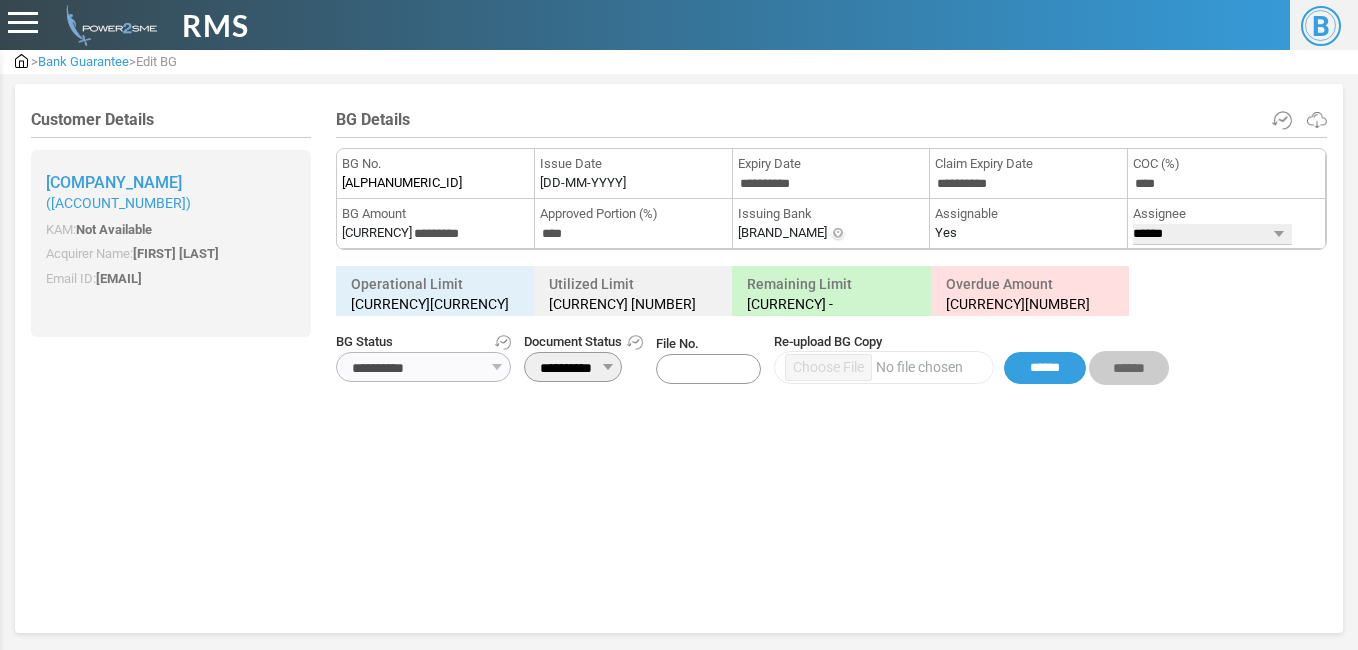 click on "Bank Guarantee" at bounding box center (83, 61) 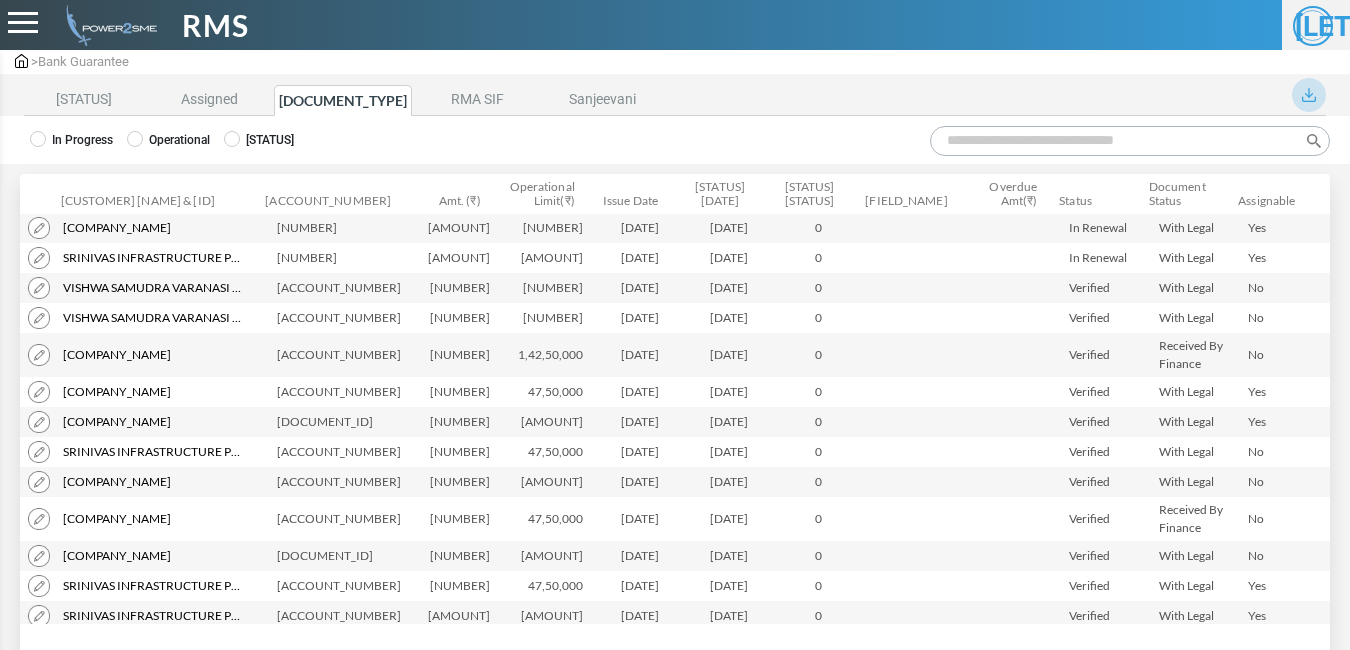 scroll, scrollTop: 0, scrollLeft: 0, axis: both 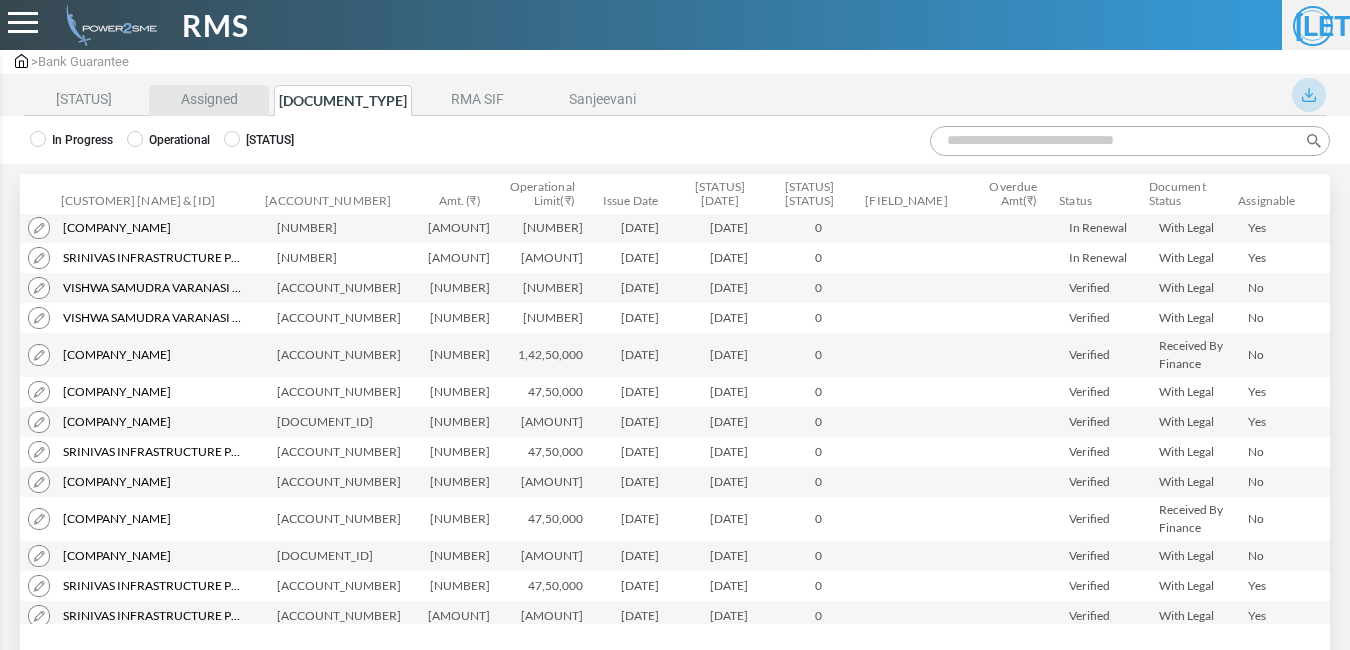 click on "Assigned" at bounding box center [209, 100] 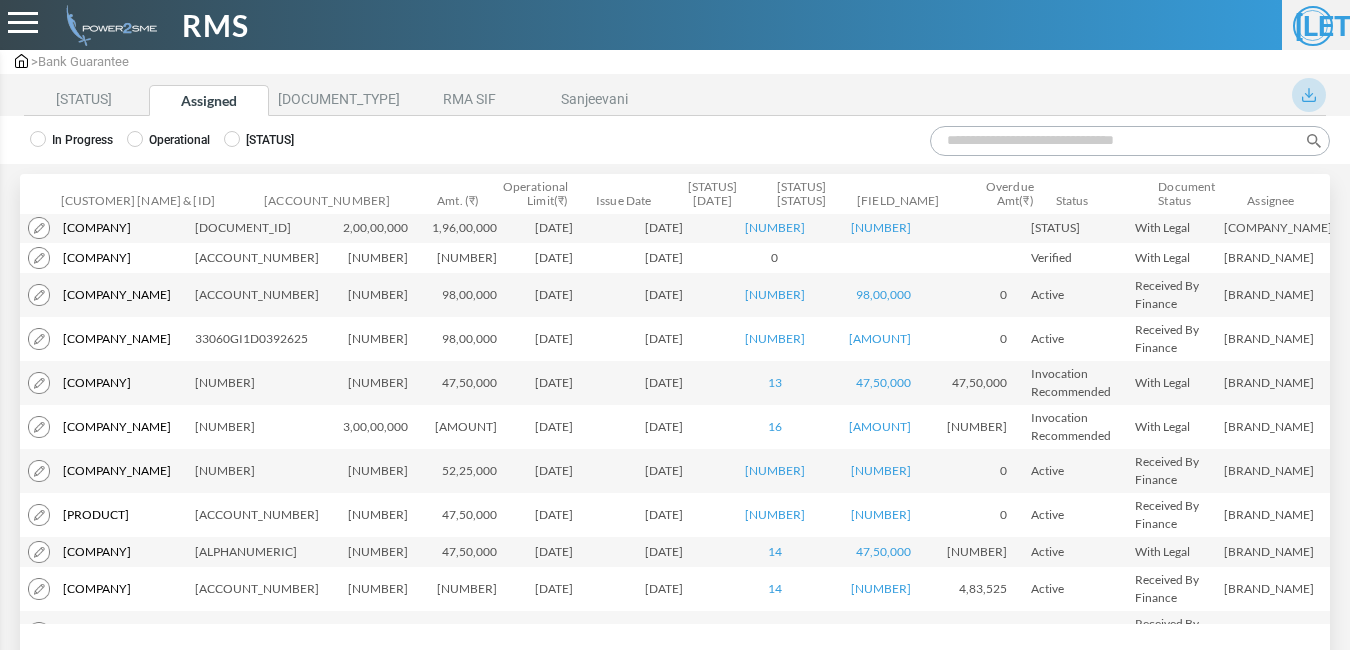 click at bounding box center [39, 228] 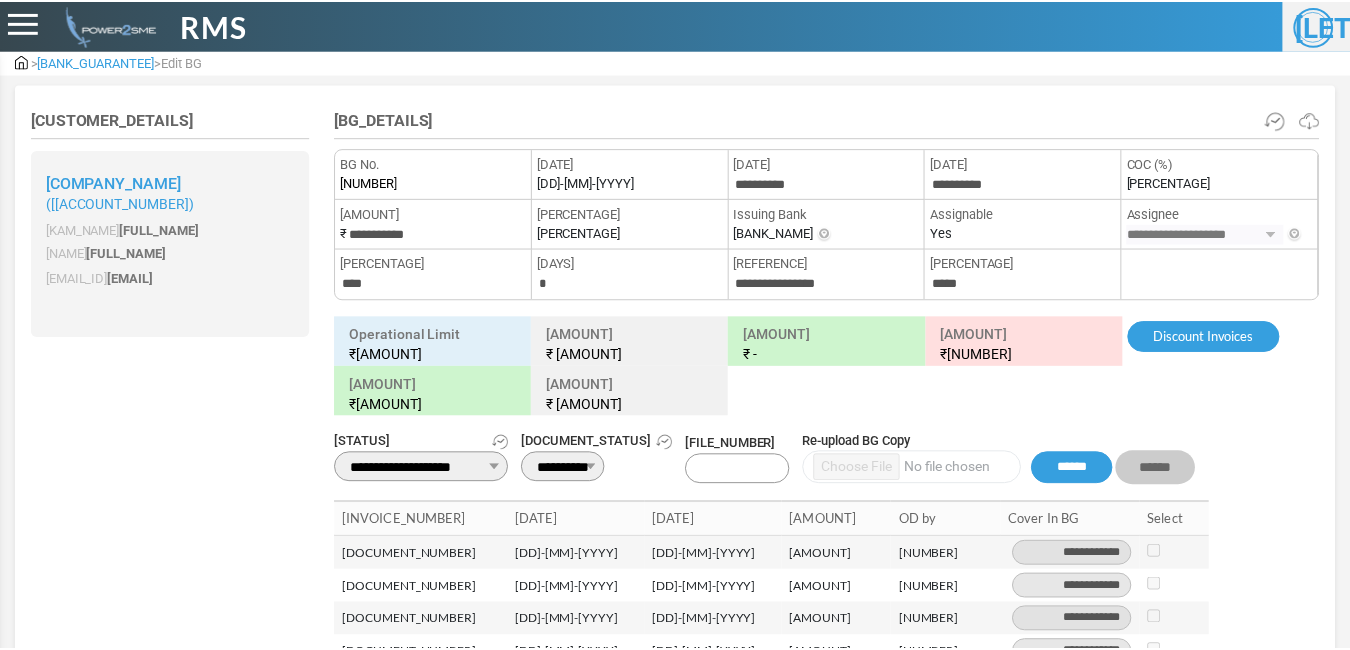 scroll, scrollTop: 0, scrollLeft: 0, axis: both 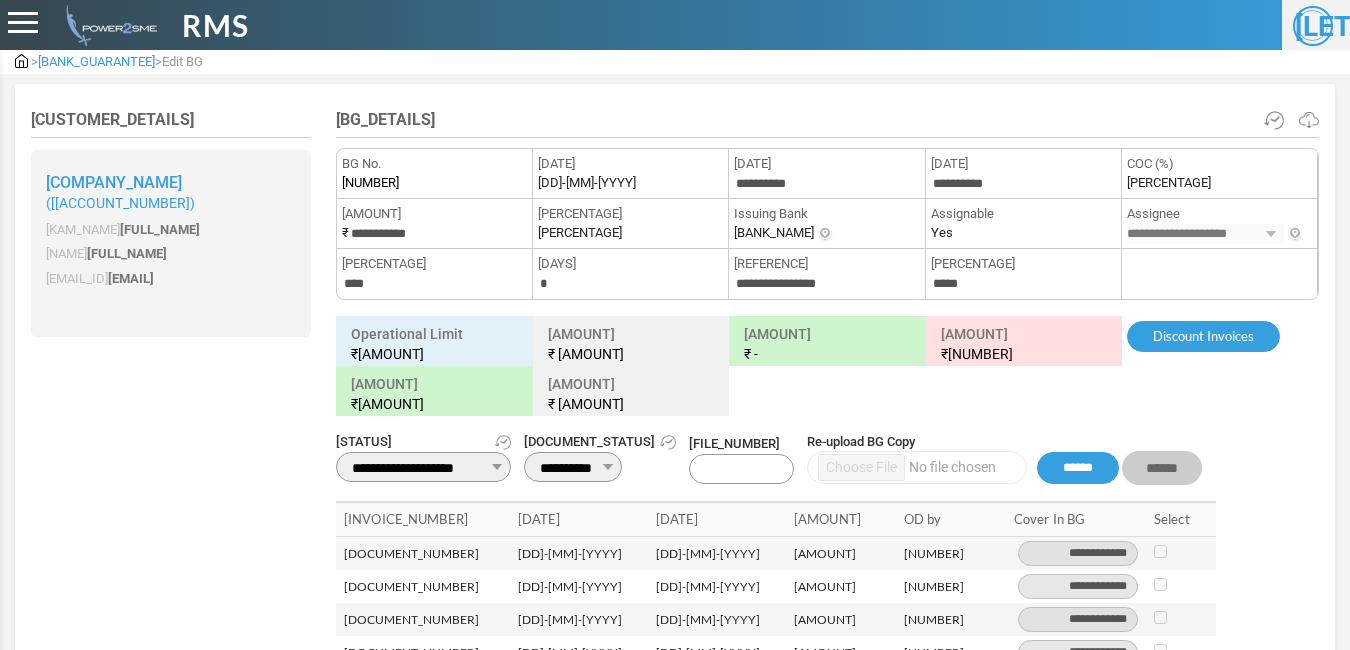 click on "**********" at bounding box center (423, 467) 